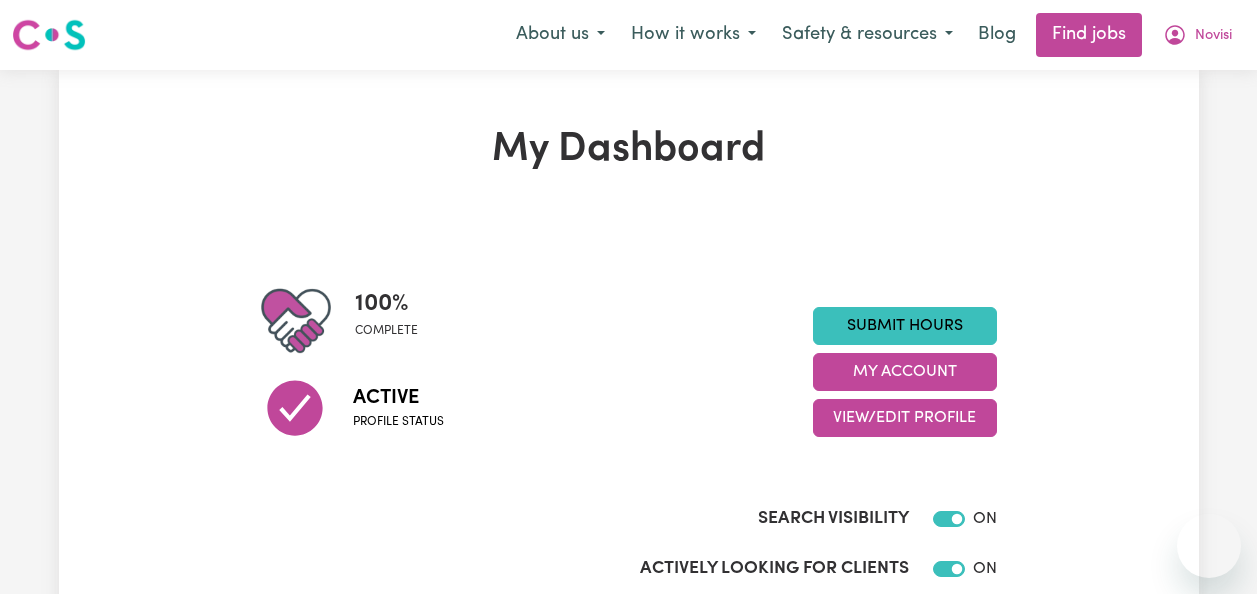 scroll, scrollTop: 0, scrollLeft: 0, axis: both 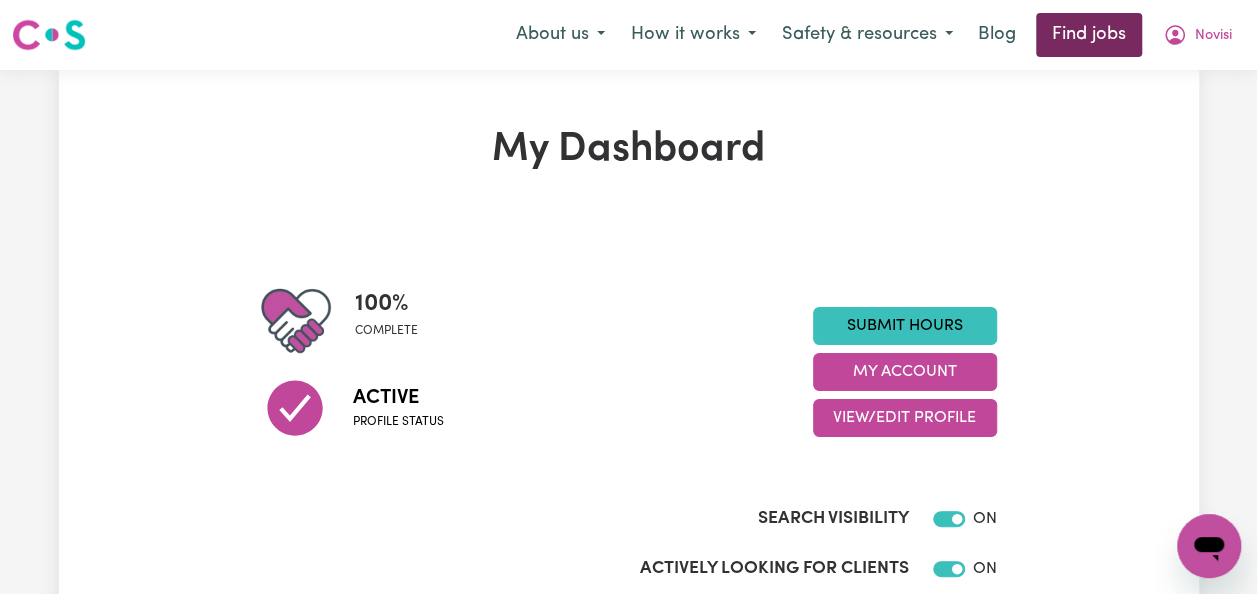 click on "Find jobs" at bounding box center (1089, 35) 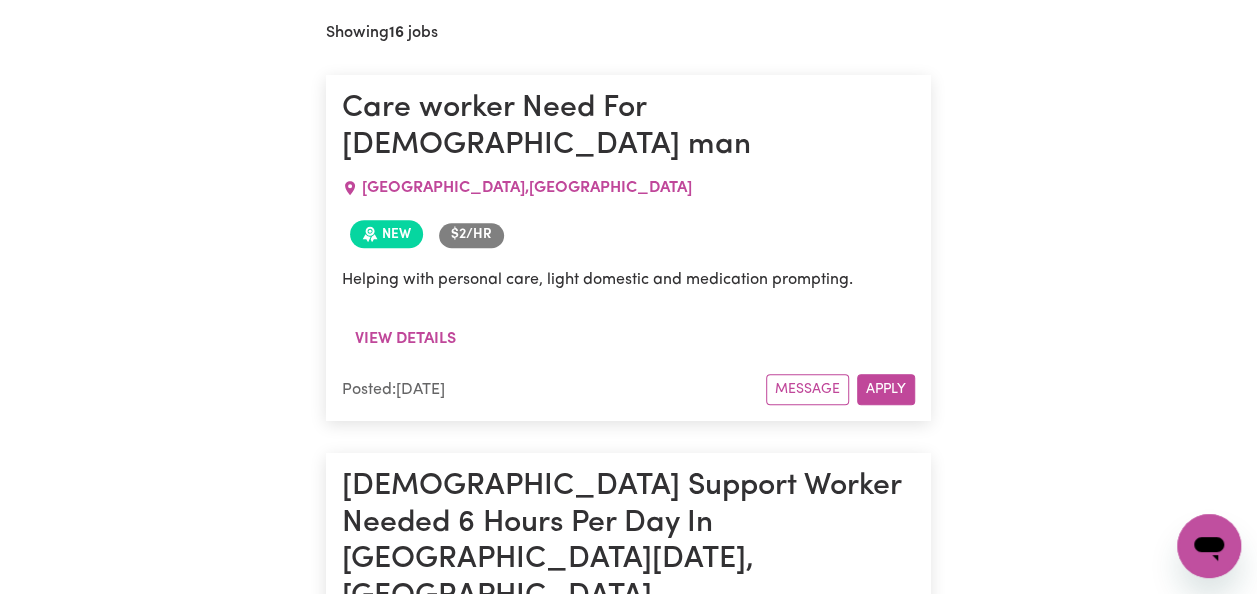 scroll, scrollTop: 804, scrollLeft: 0, axis: vertical 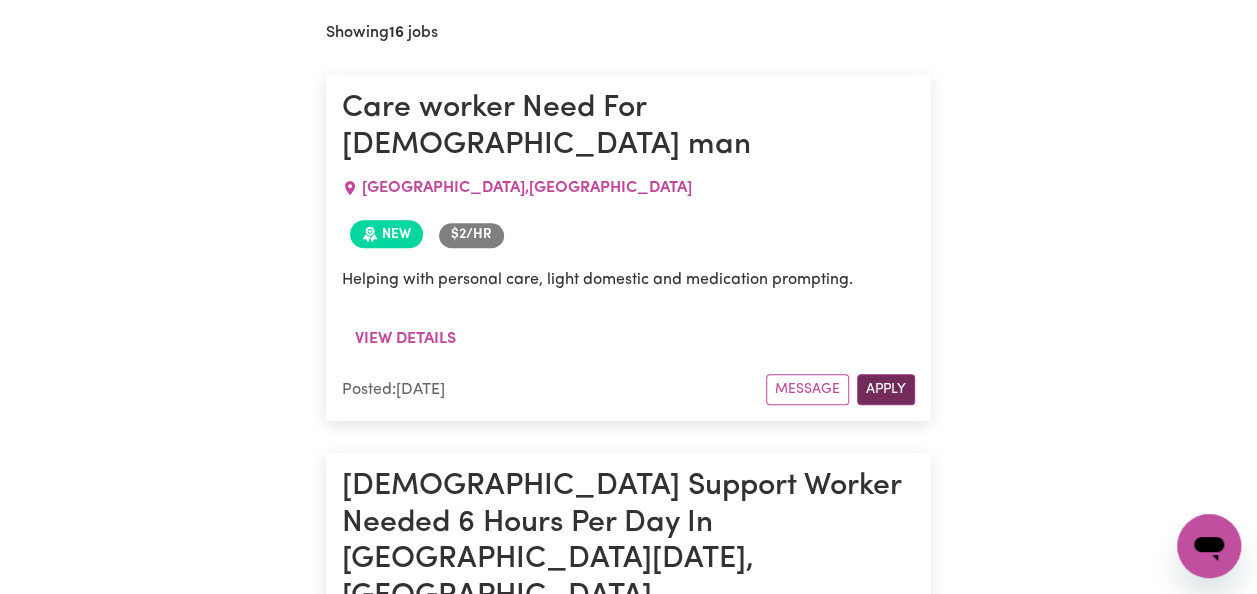 click on "Apply" at bounding box center (886, 389) 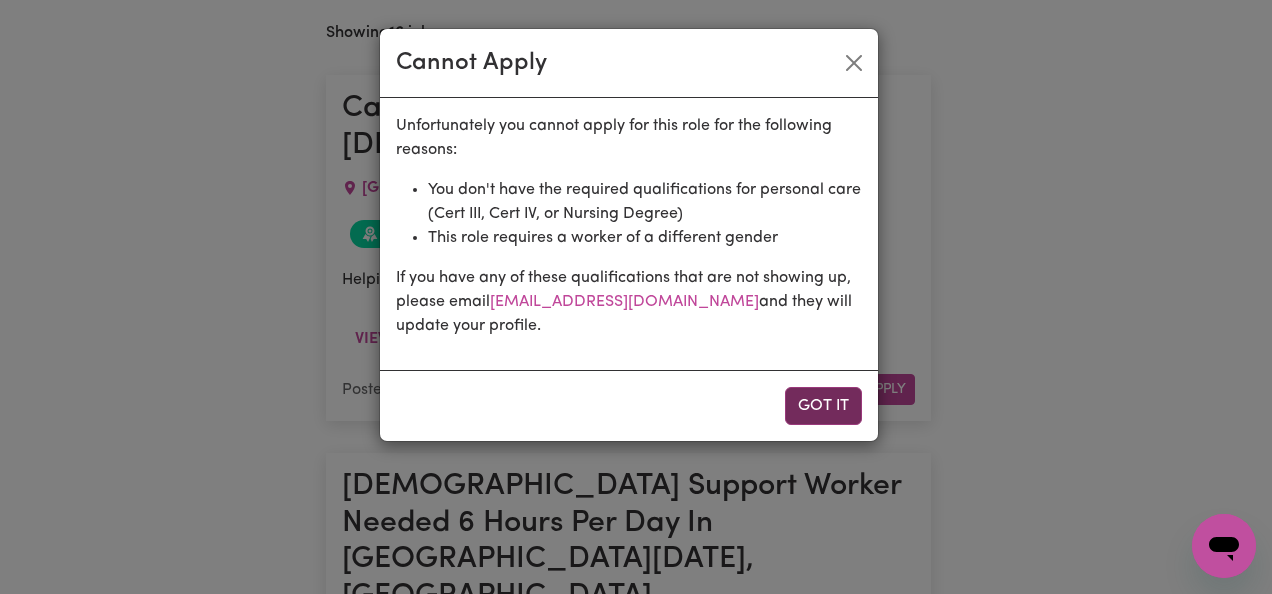 click on "Got it" at bounding box center [823, 406] 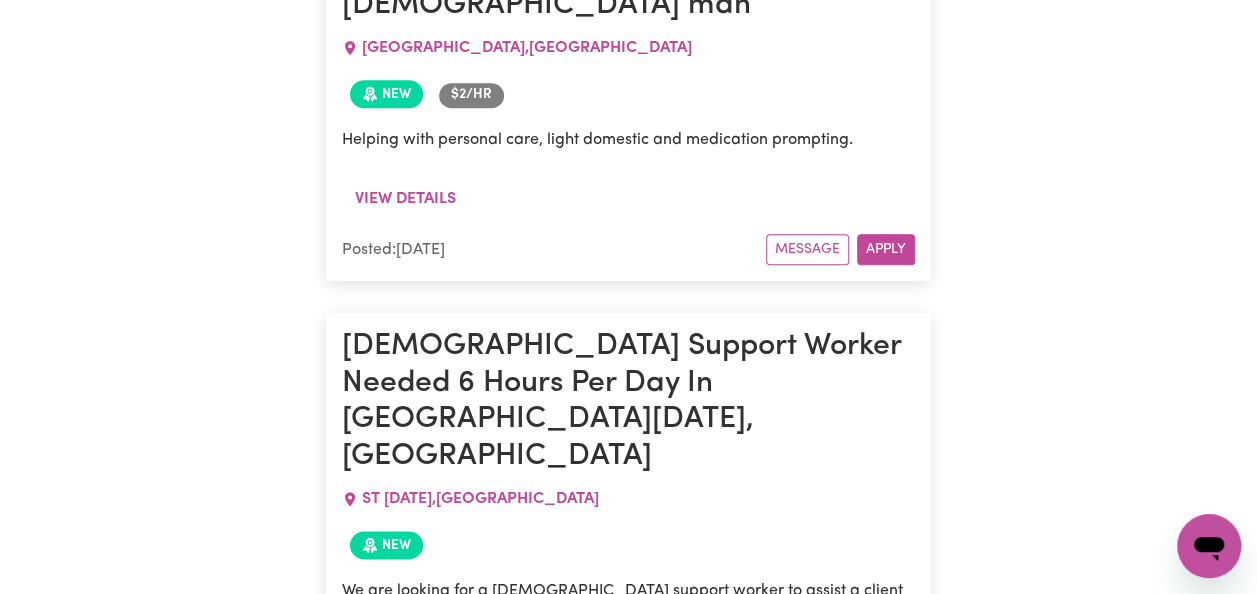 scroll, scrollTop: 0, scrollLeft: 0, axis: both 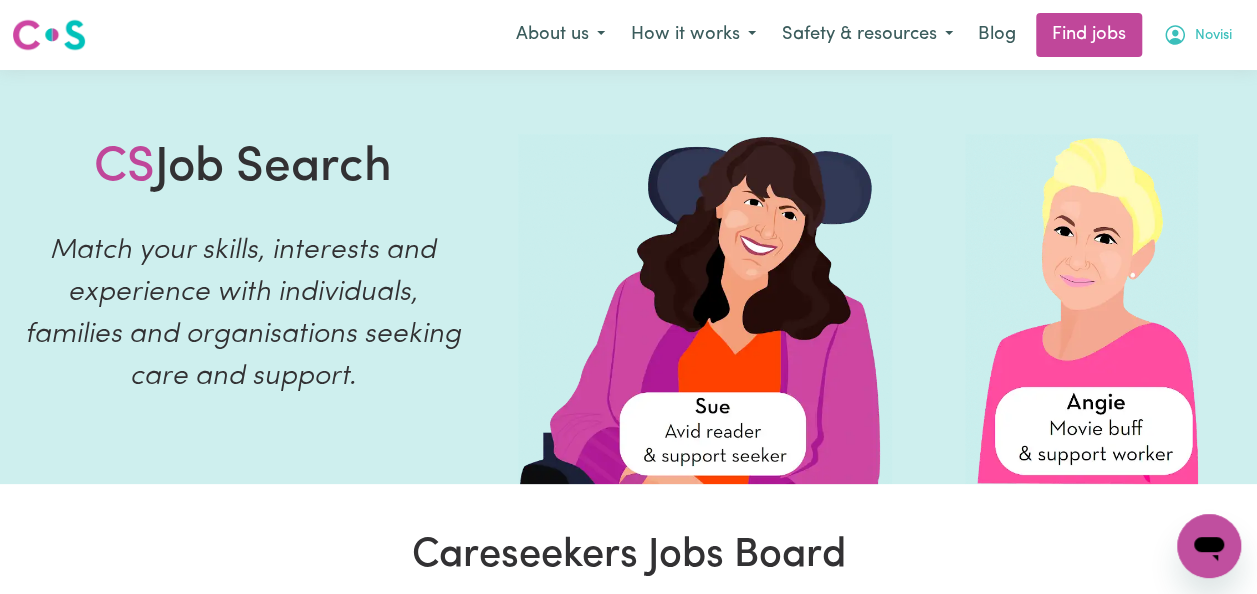 click on "Novisi" at bounding box center (1213, 36) 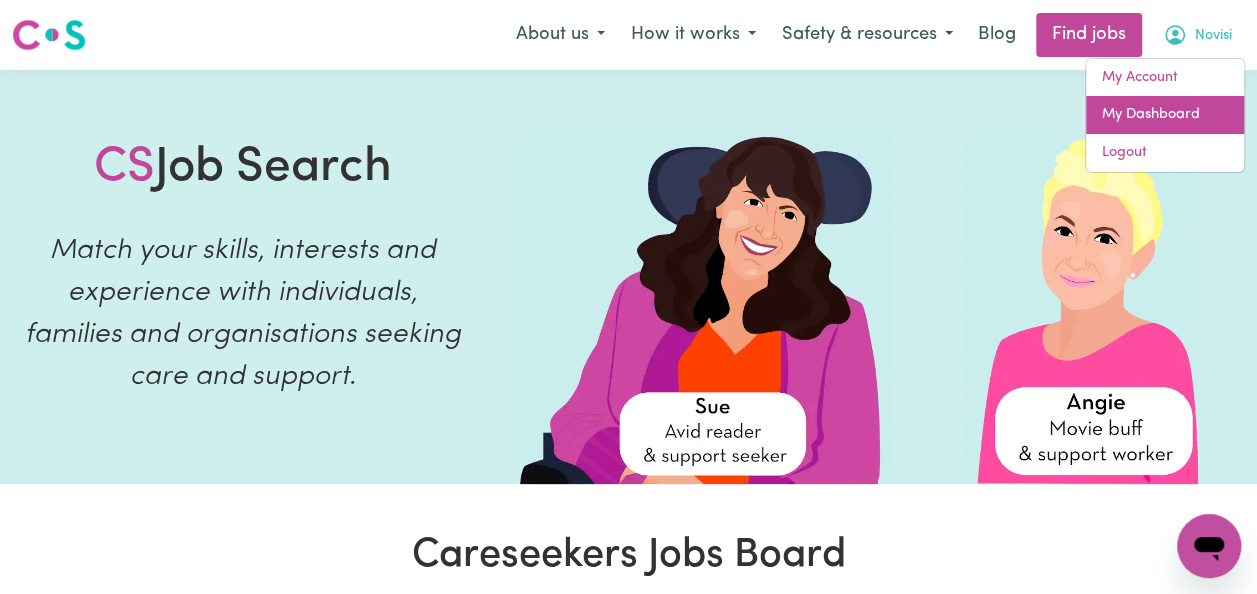 click on "My Dashboard" at bounding box center (1165, 115) 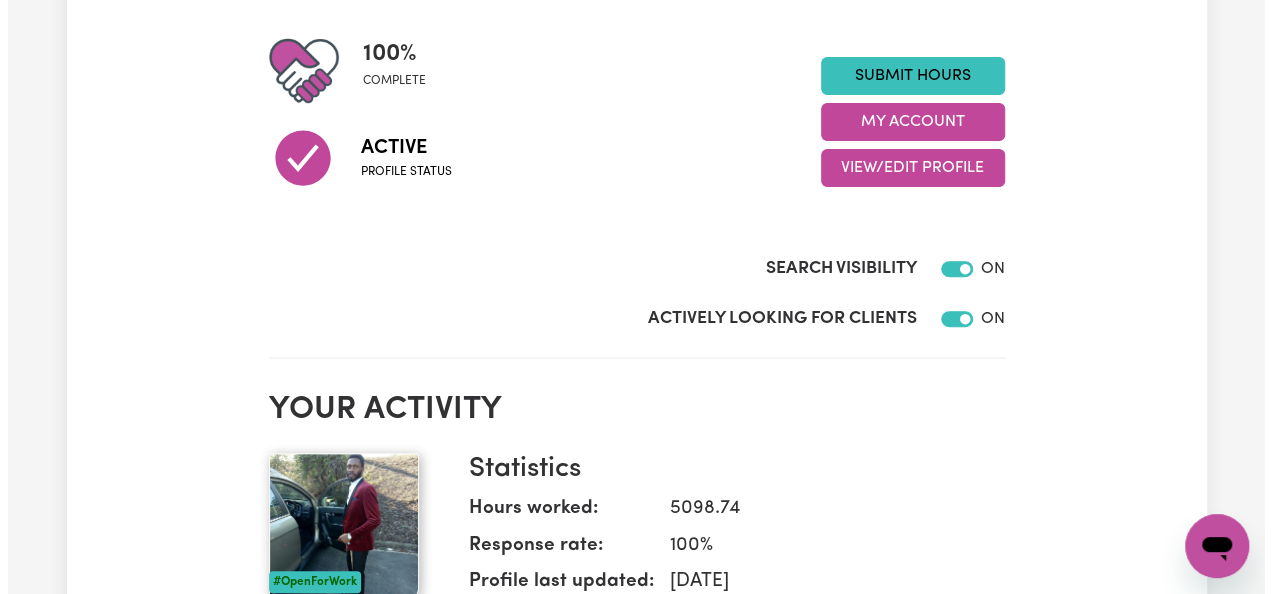 scroll, scrollTop: 254, scrollLeft: 0, axis: vertical 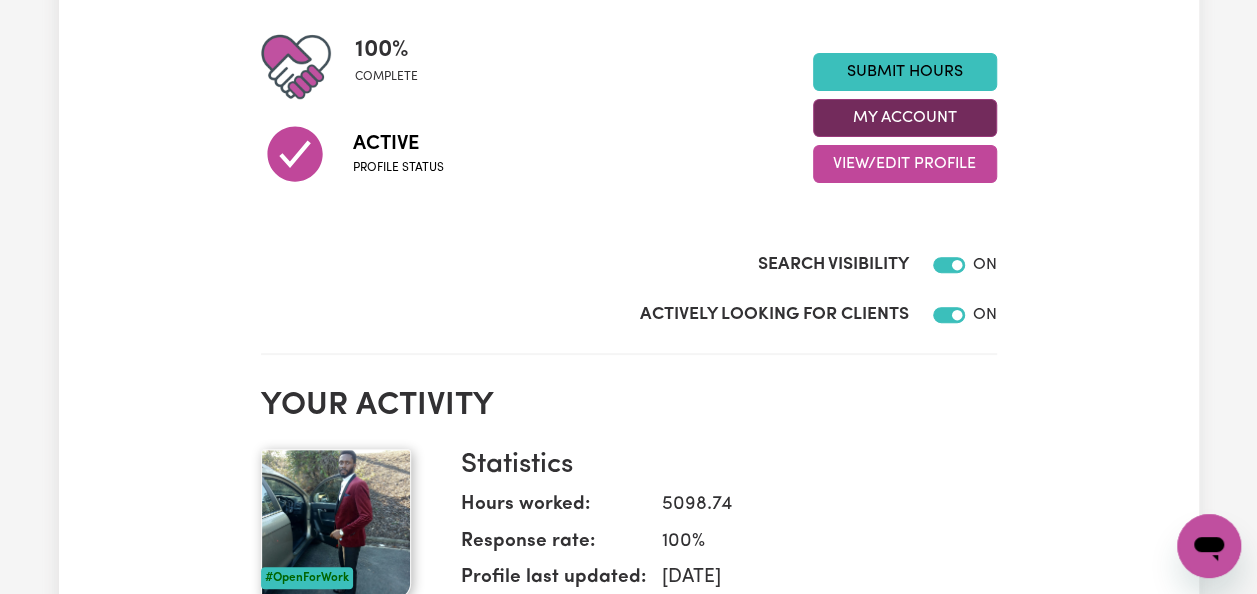 click on "My Account" at bounding box center [905, 118] 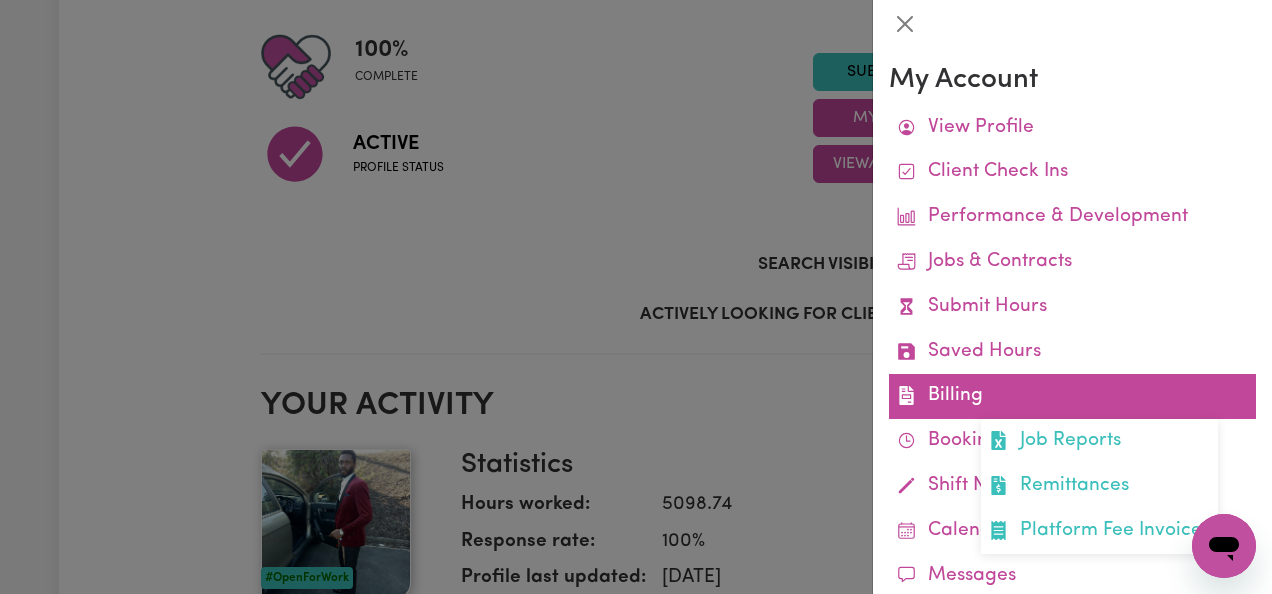click on "Billing Job Reports Remittances Platform Fee Invoices" at bounding box center [1072, 396] 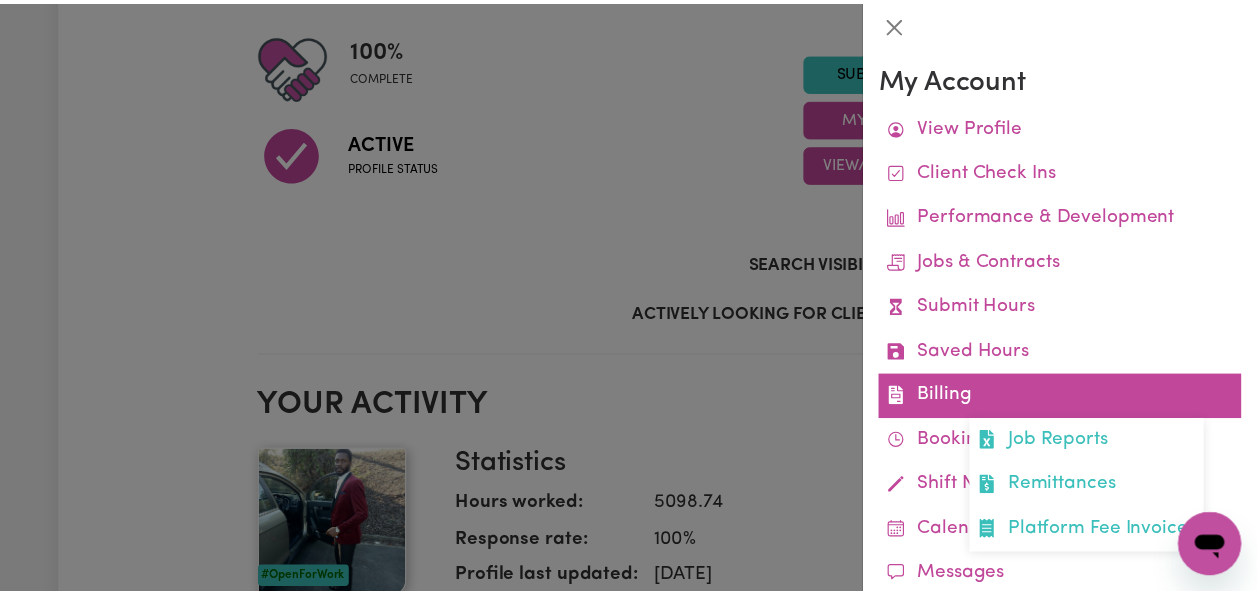 scroll, scrollTop: 0, scrollLeft: 0, axis: both 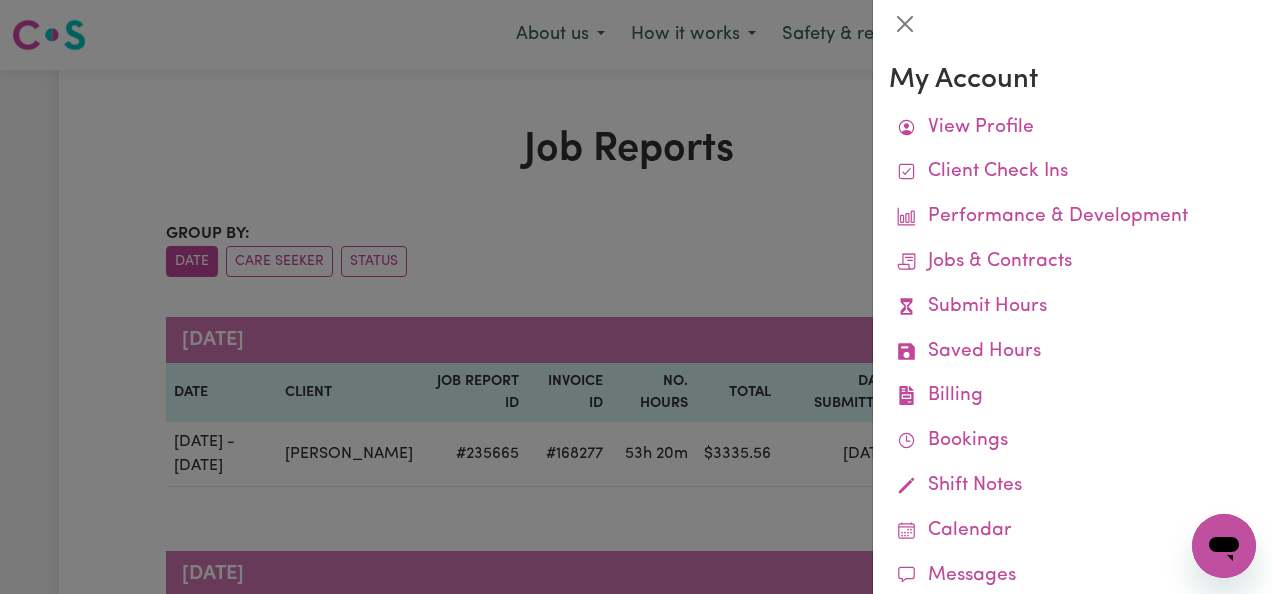 click at bounding box center [636, 297] 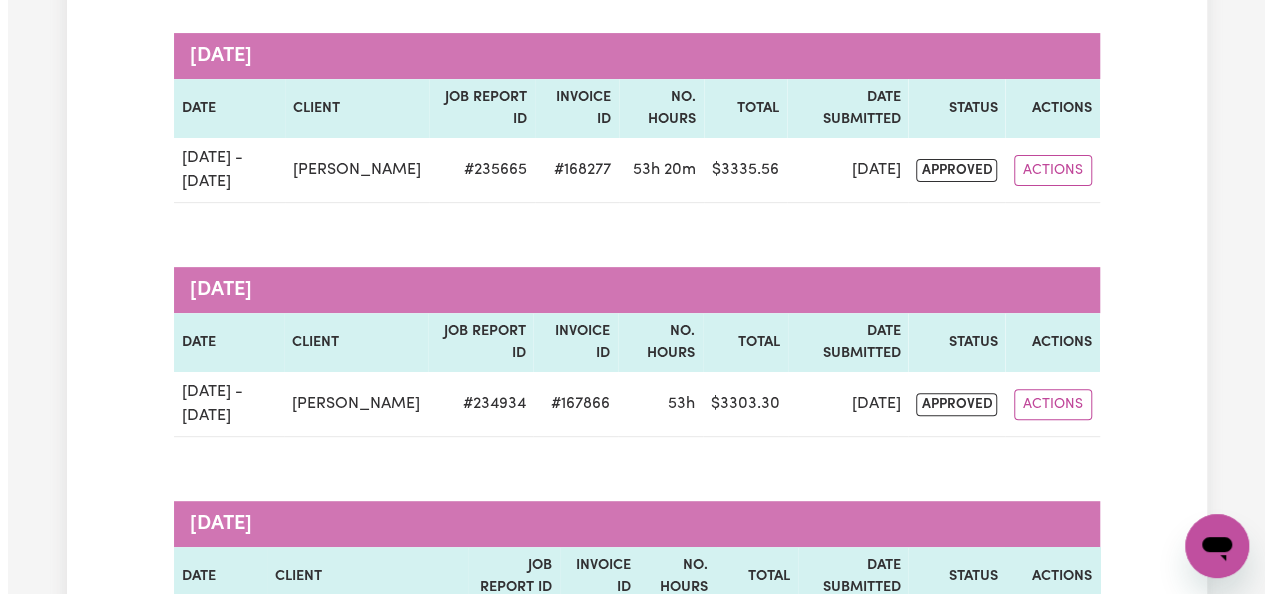 scroll, scrollTop: 284, scrollLeft: 0, axis: vertical 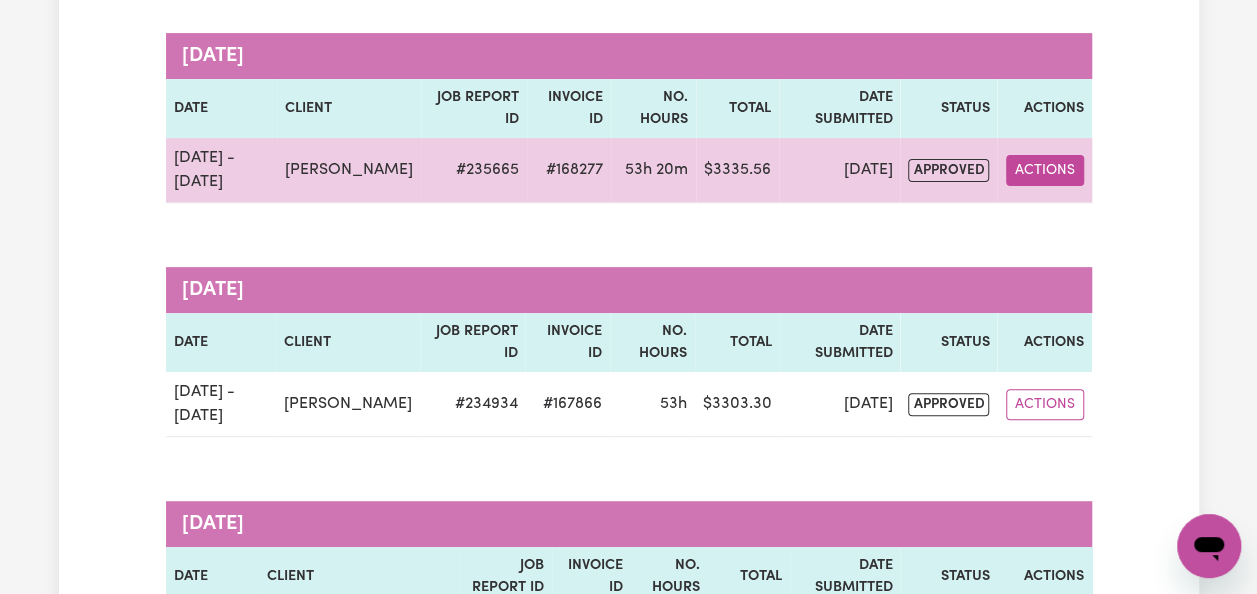 click on "Actions" at bounding box center [1045, 170] 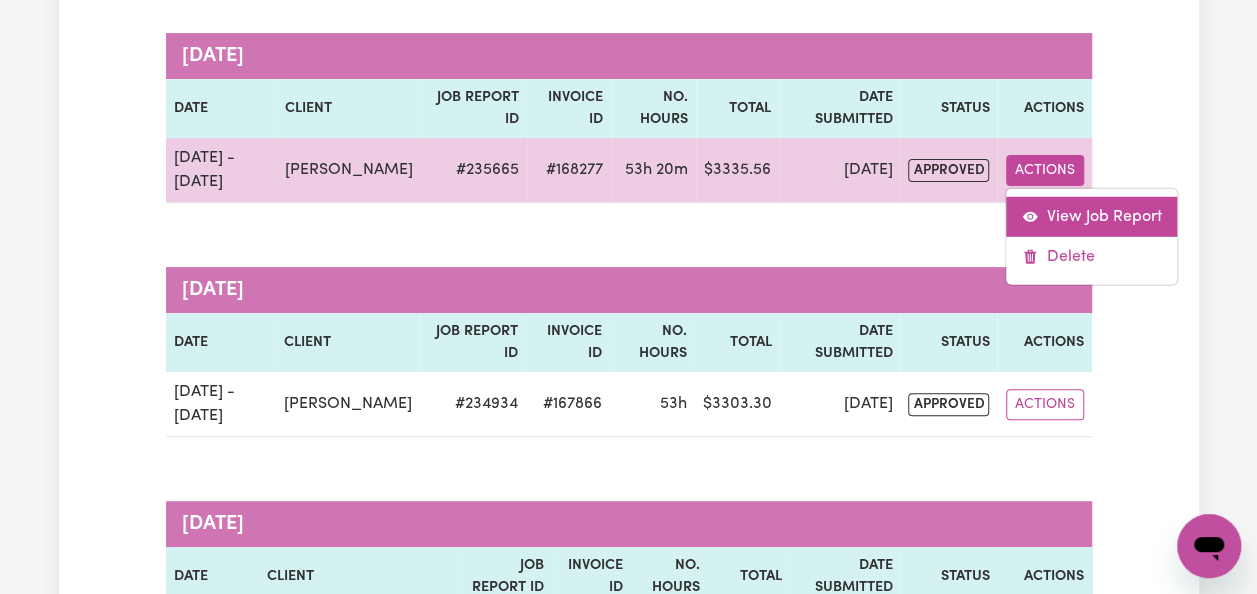 click on "View Job Report" at bounding box center [1091, 216] 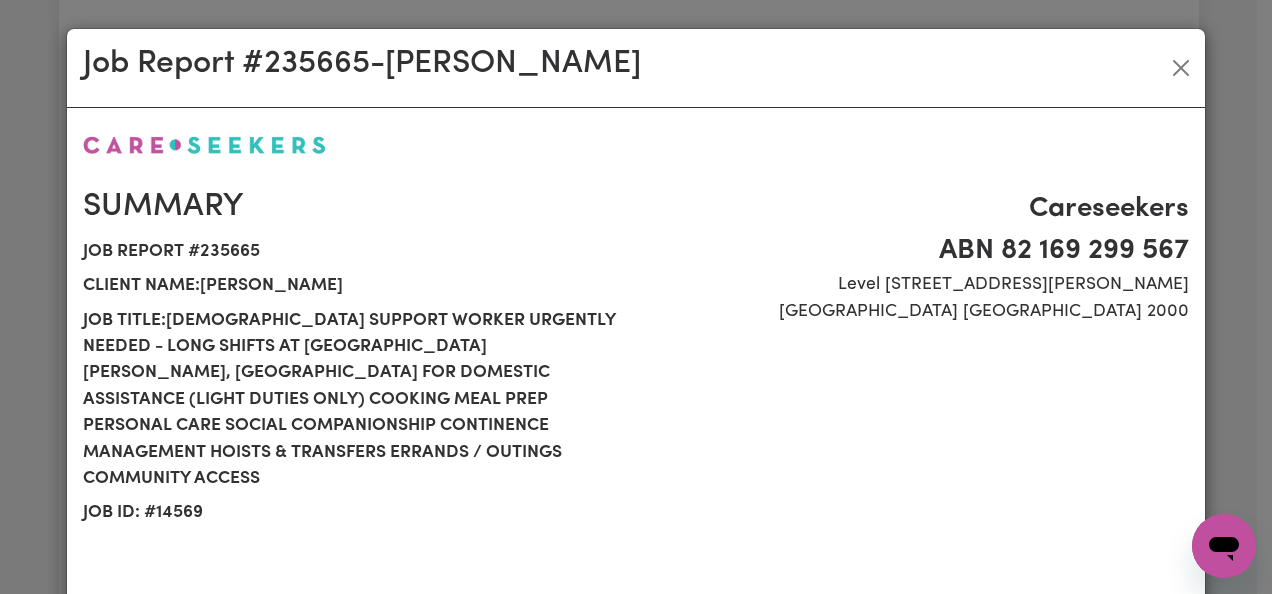 select on "65-Weekday" 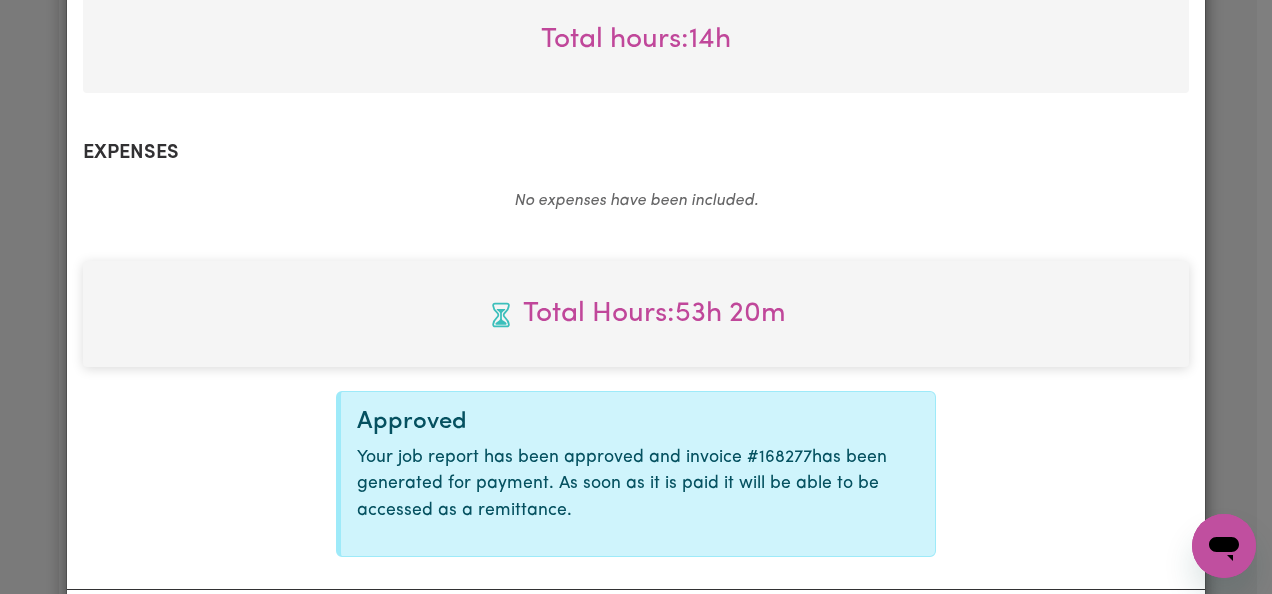 scroll, scrollTop: 2046, scrollLeft: 0, axis: vertical 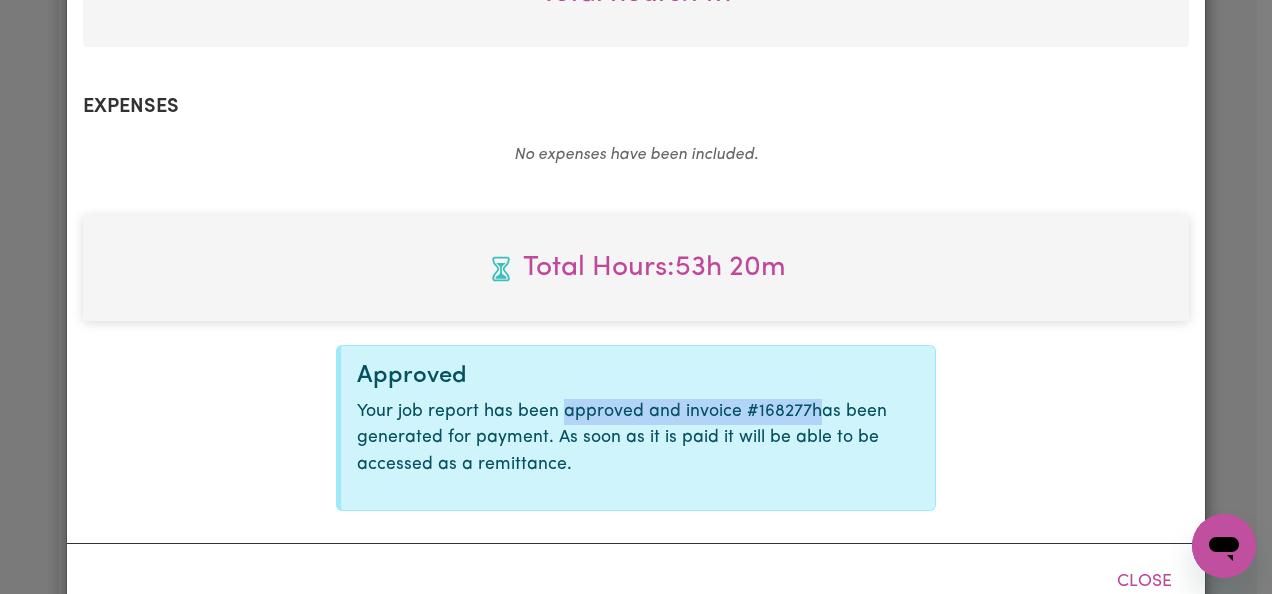 drag, startPoint x: 550, startPoint y: 358, endPoint x: 799, endPoint y: 357, distance: 249.00201 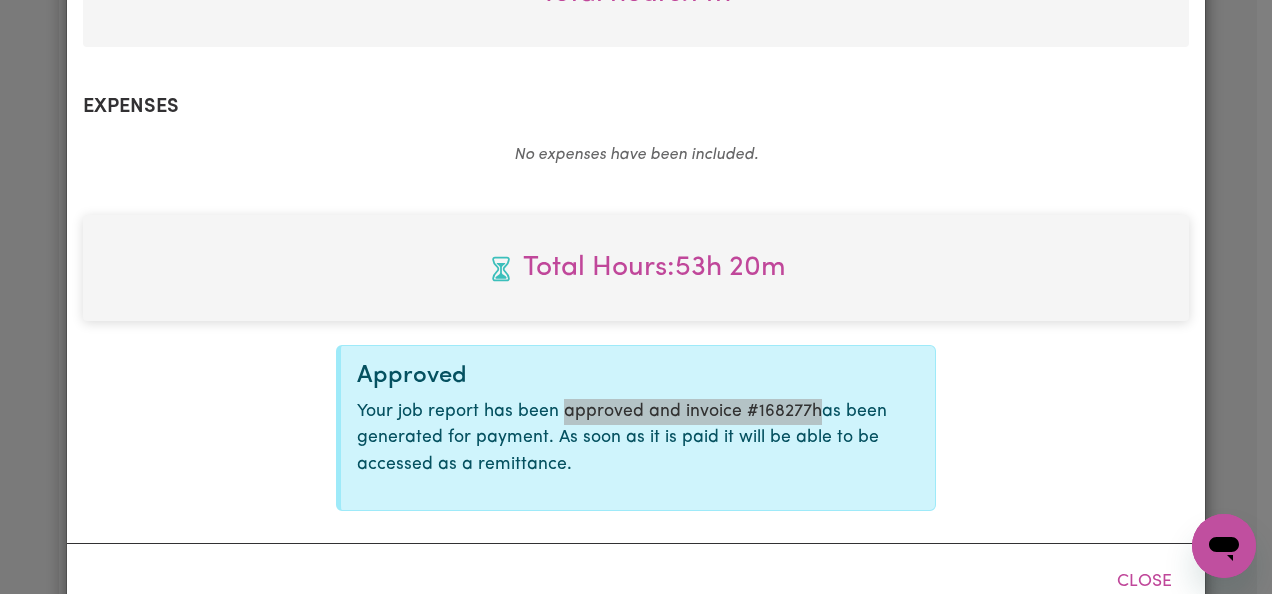 click 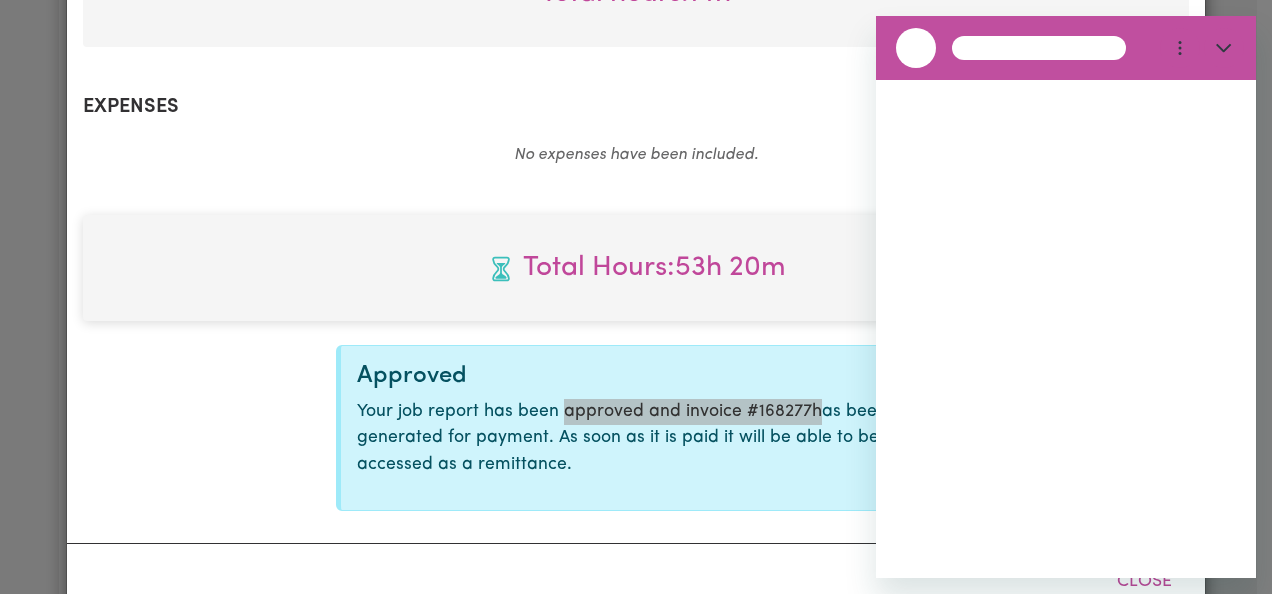 scroll, scrollTop: 0, scrollLeft: 0, axis: both 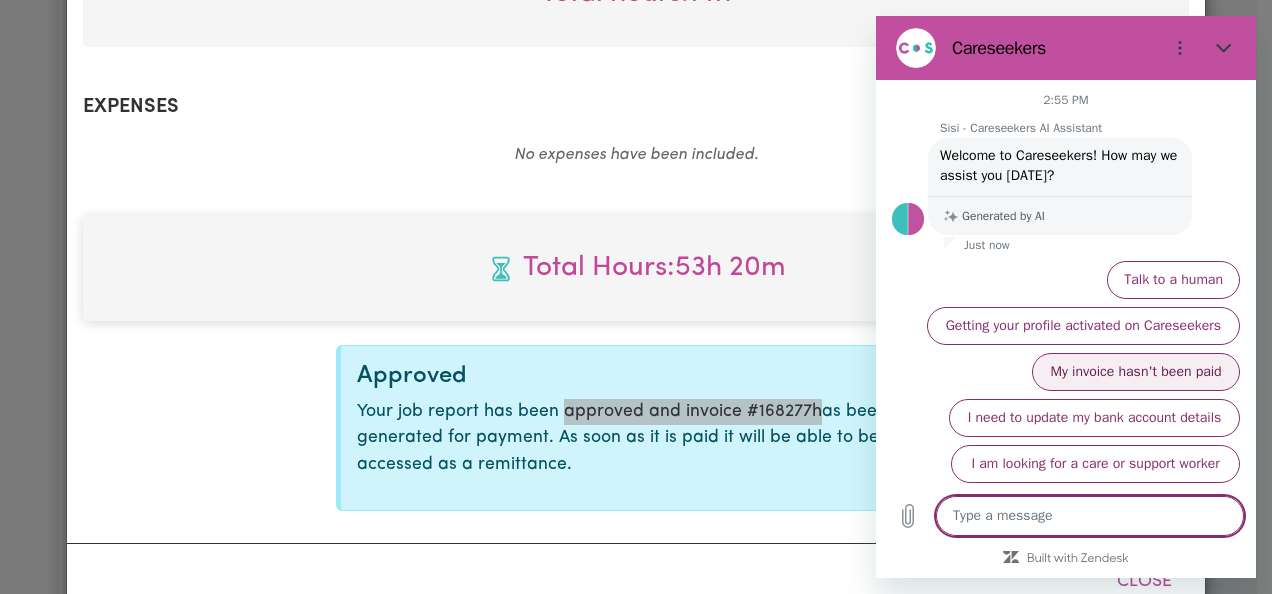 click on "My invoice hasn't been paid" at bounding box center (1136, 372) 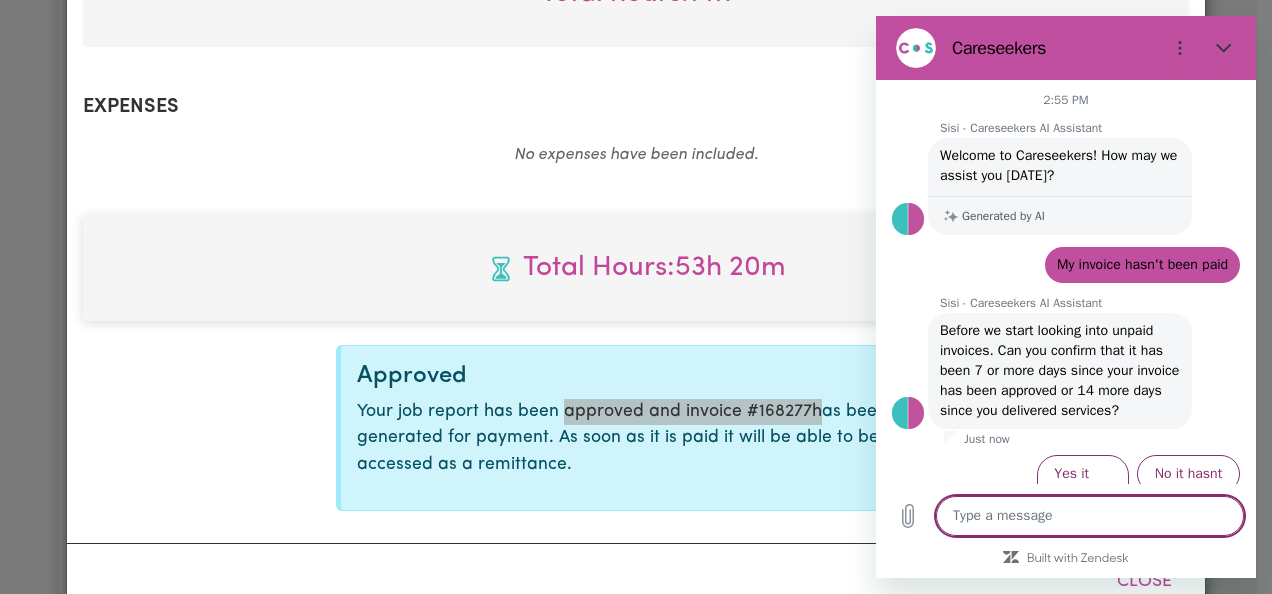 scroll, scrollTop: 33, scrollLeft: 0, axis: vertical 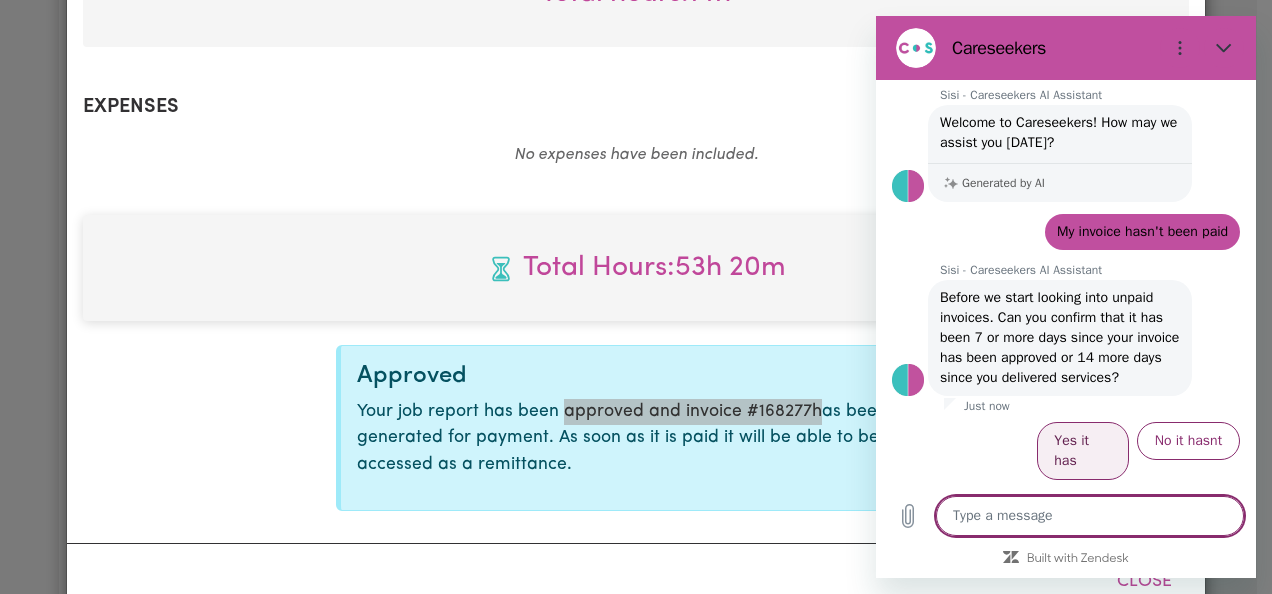 click on "Yes it has" at bounding box center [1083, 451] 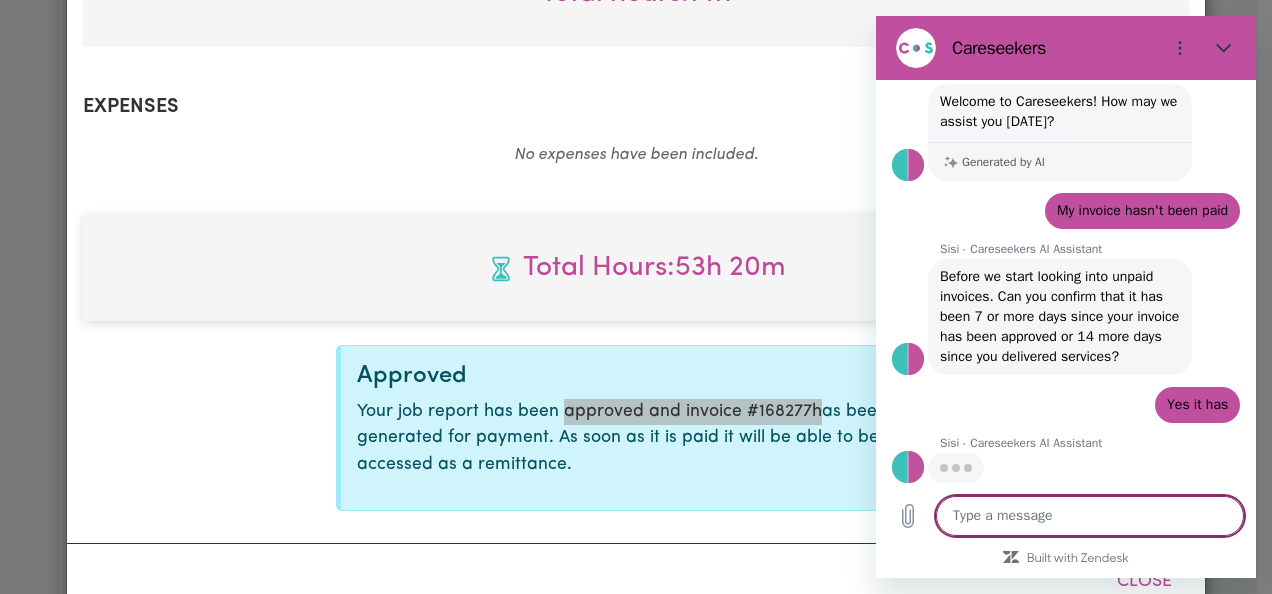 scroll, scrollTop: 74, scrollLeft: 0, axis: vertical 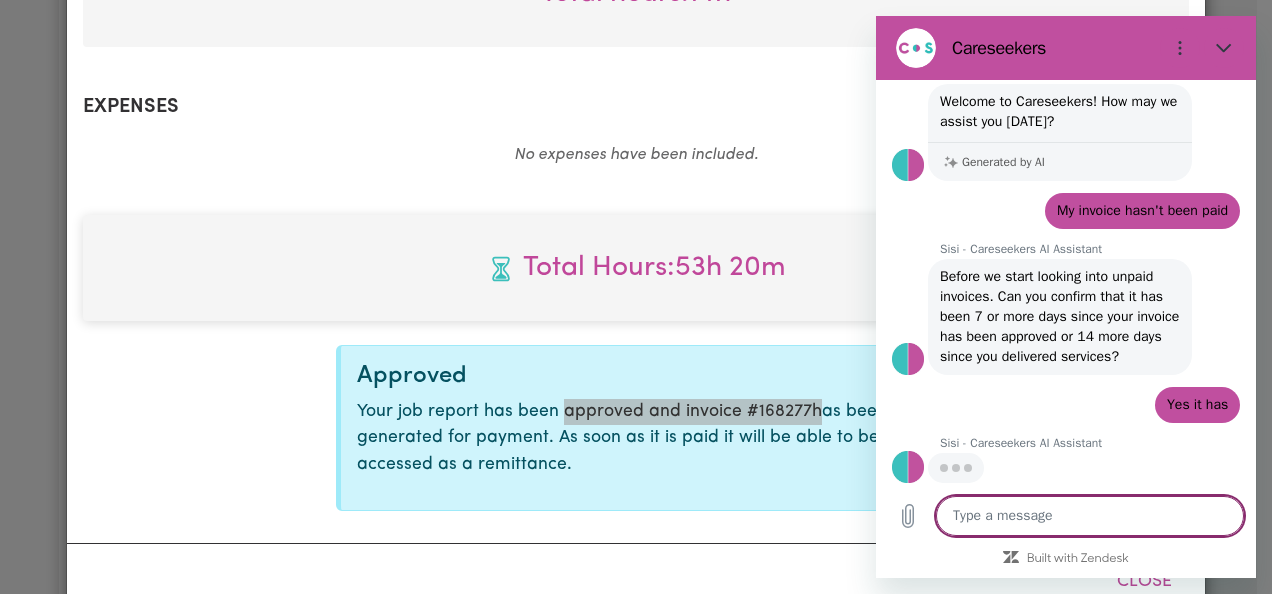 click at bounding box center [1090, 516] 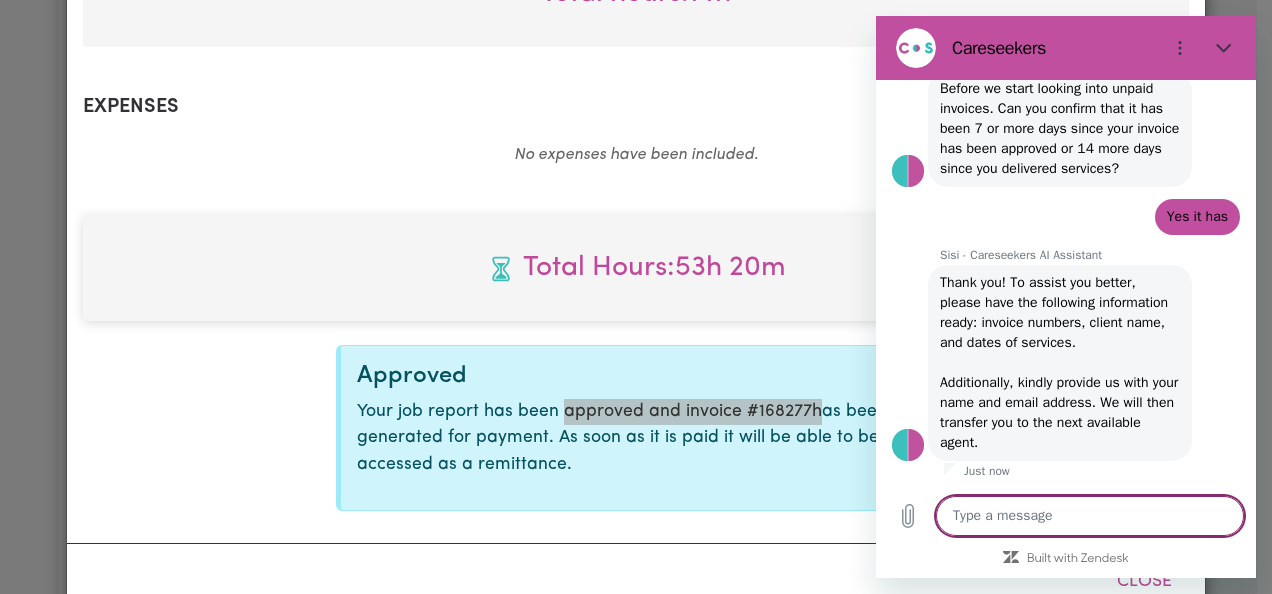 type on "x" 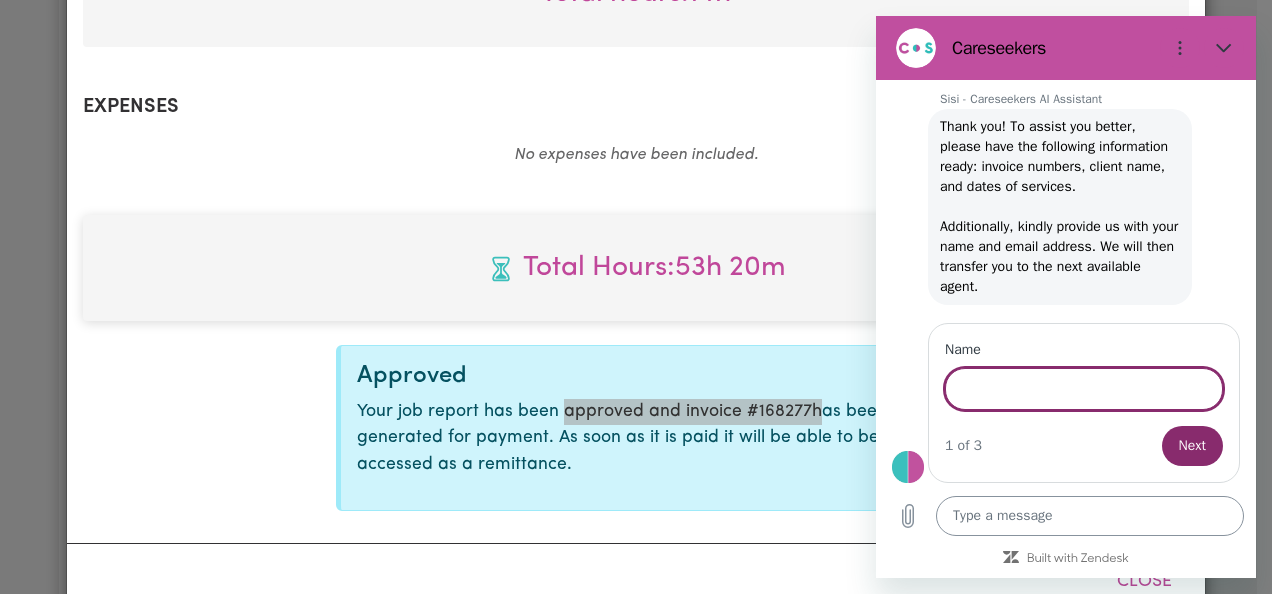 scroll, scrollTop: 414, scrollLeft: 0, axis: vertical 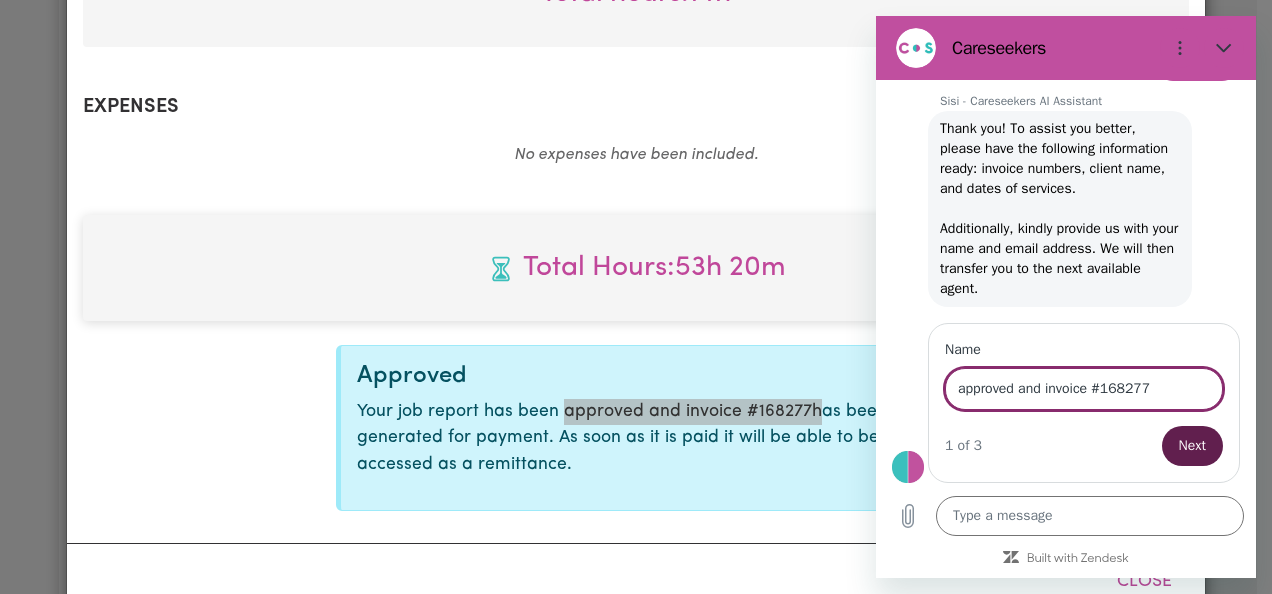 type on "approved and invoice #168277" 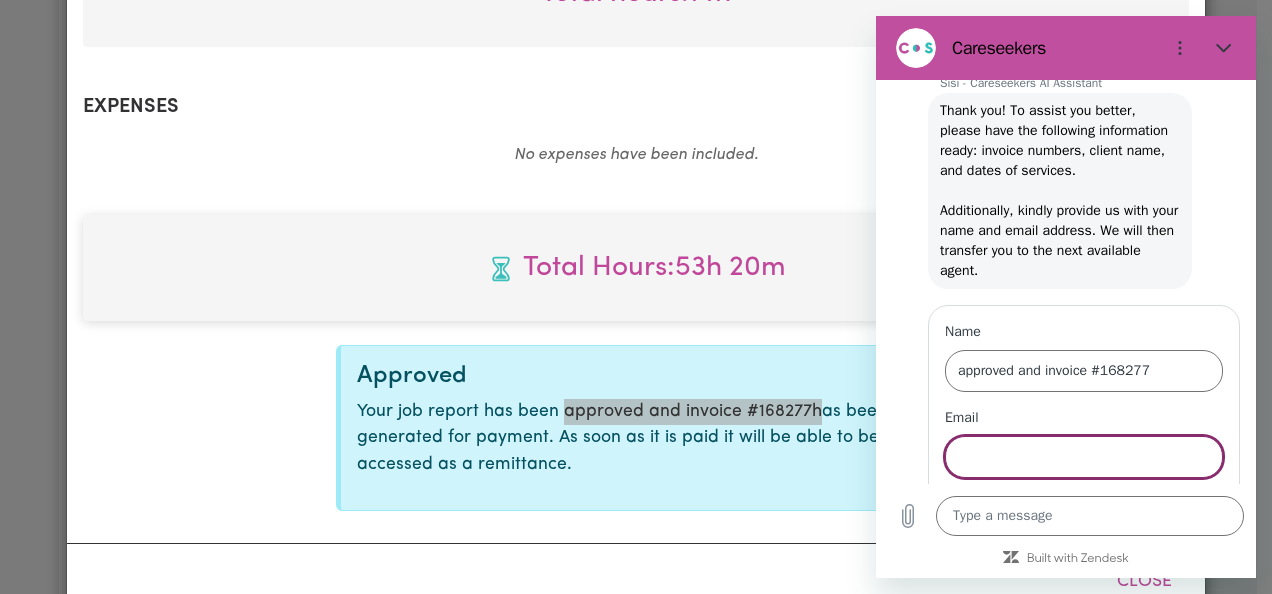 type on "x" 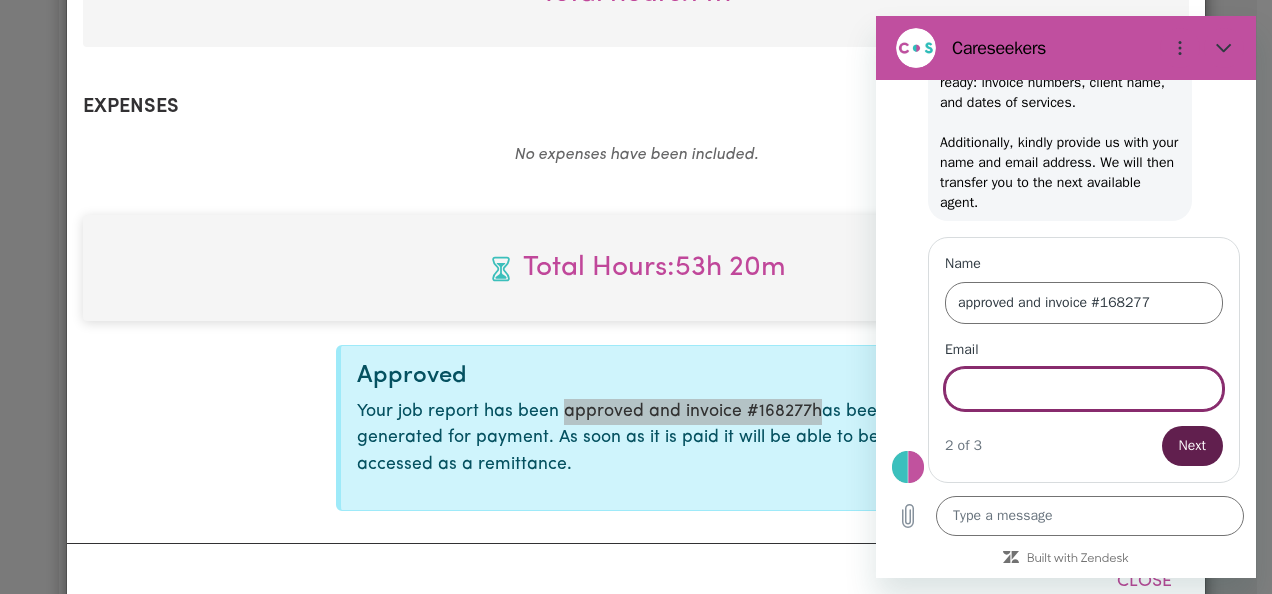 scroll, scrollTop: 500, scrollLeft: 0, axis: vertical 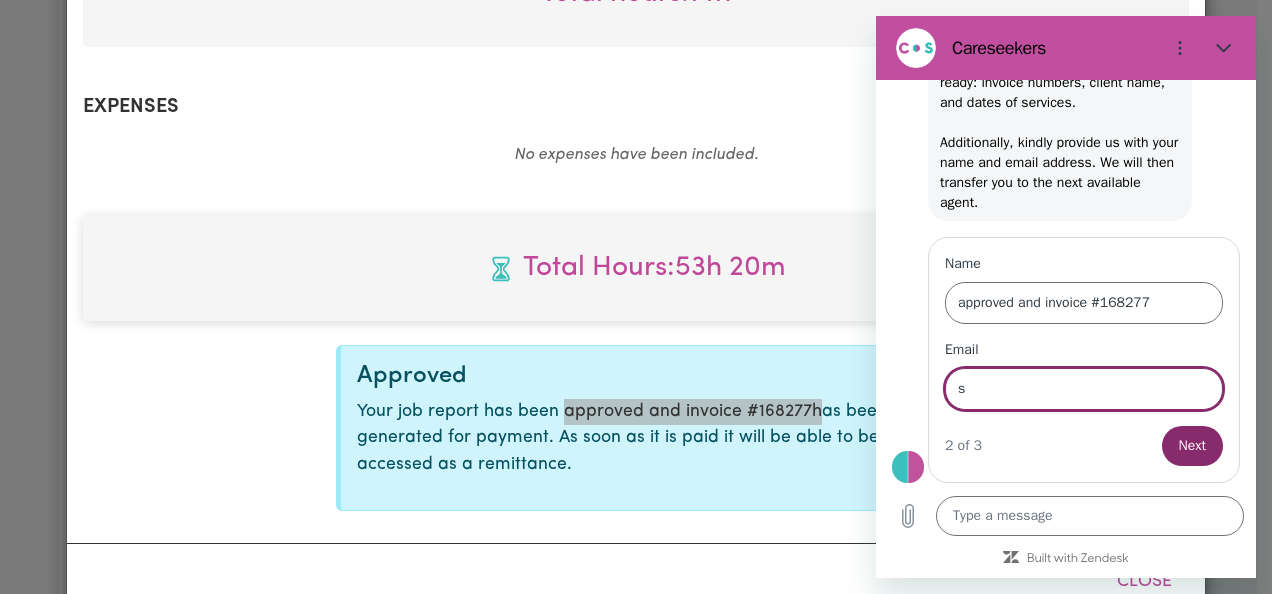 type on "[EMAIL_ADDRESS][DOMAIN_NAME]" 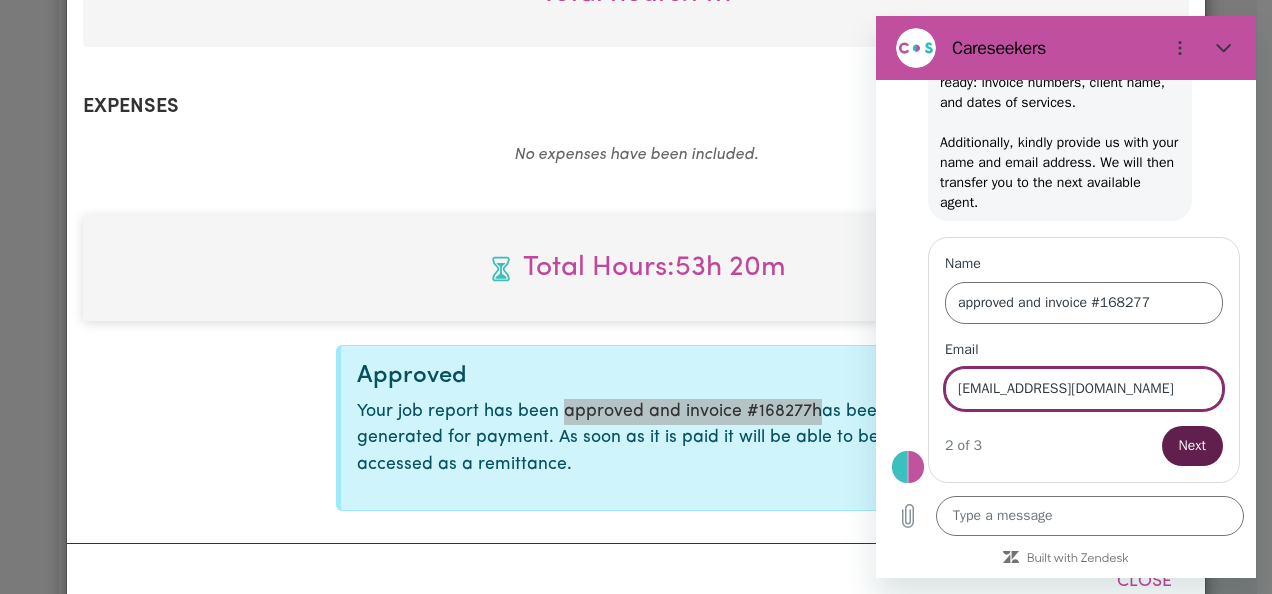 click on "Next" at bounding box center (1192, 446) 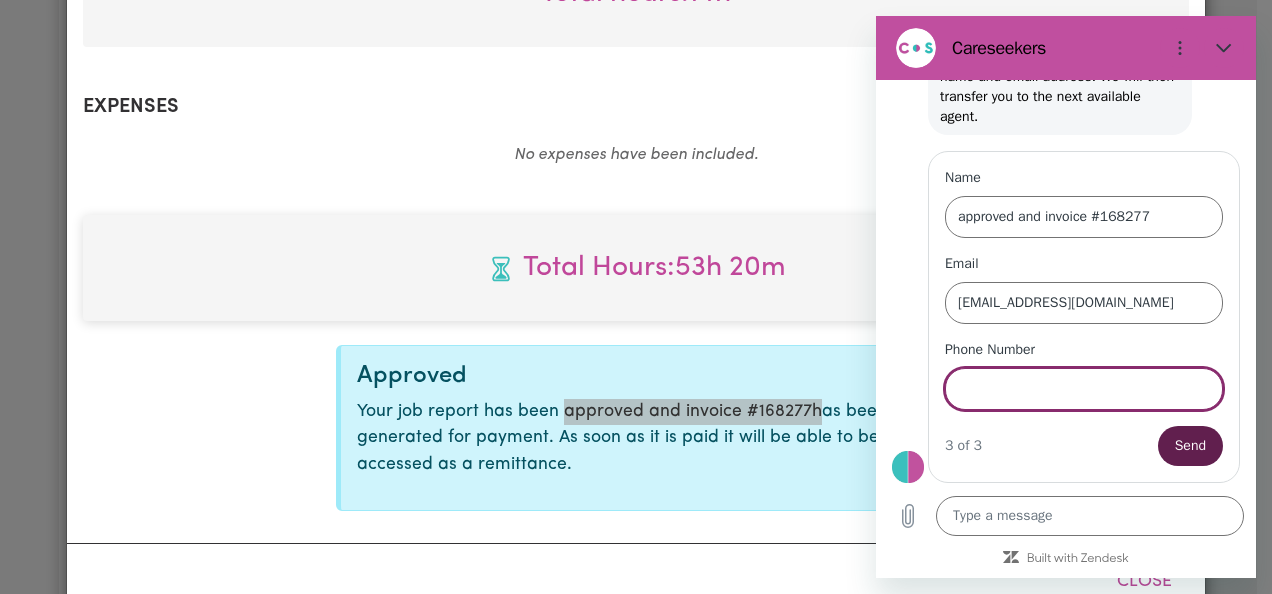 scroll, scrollTop: 585, scrollLeft: 0, axis: vertical 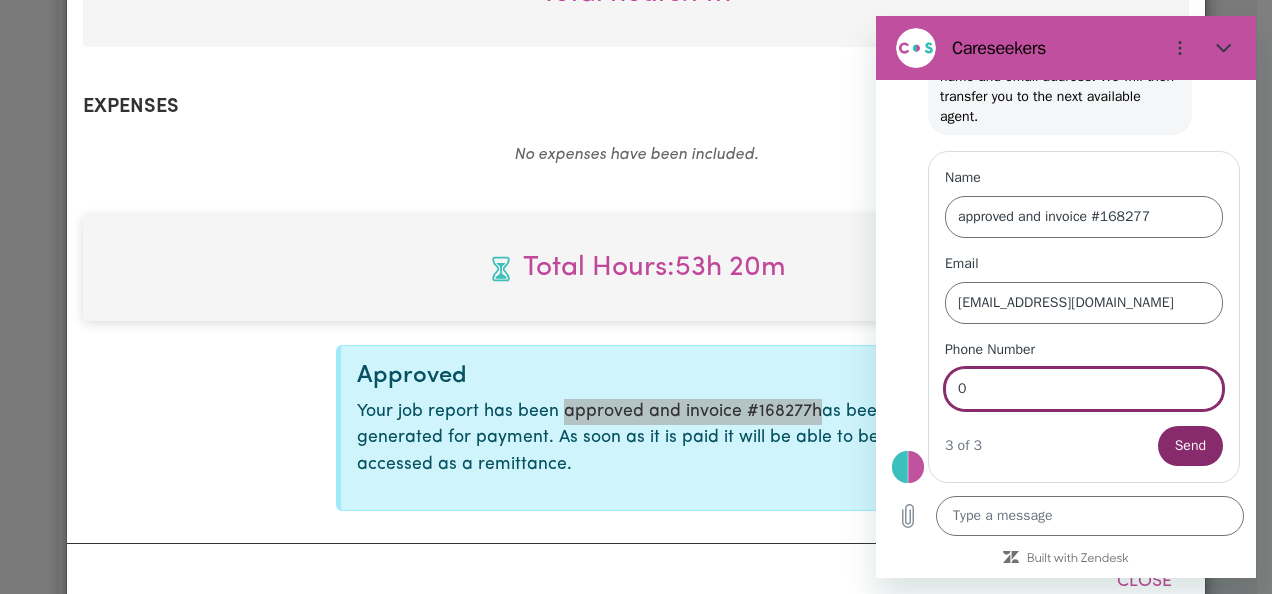 type on "0424943063" 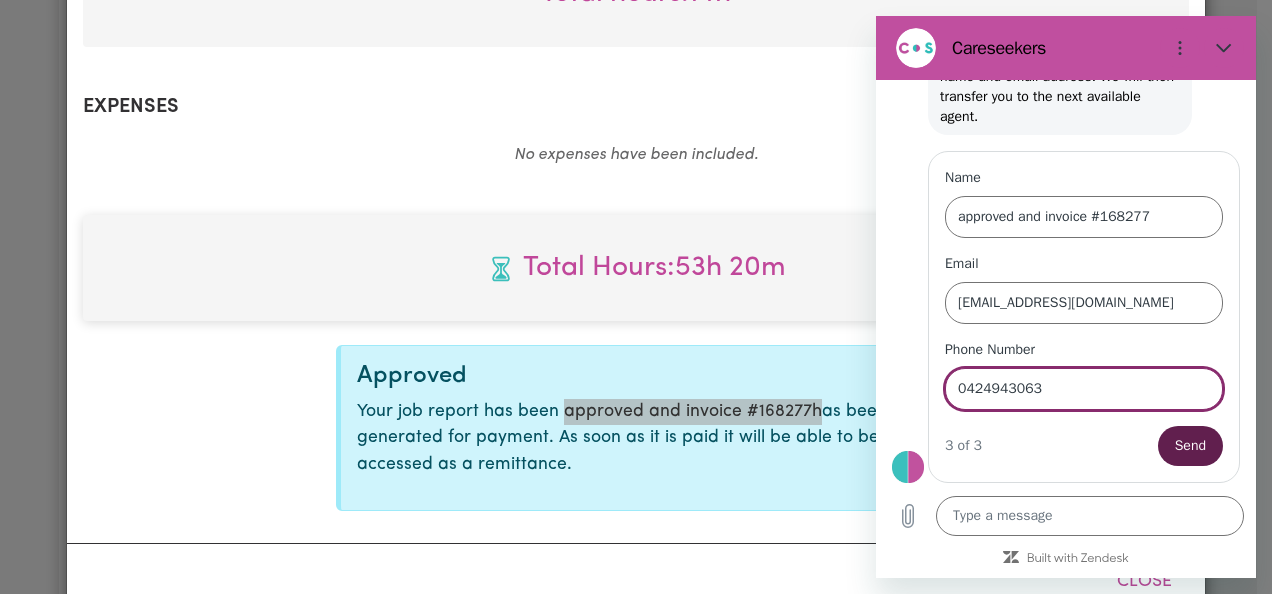 click on "Send" at bounding box center (1190, 446) 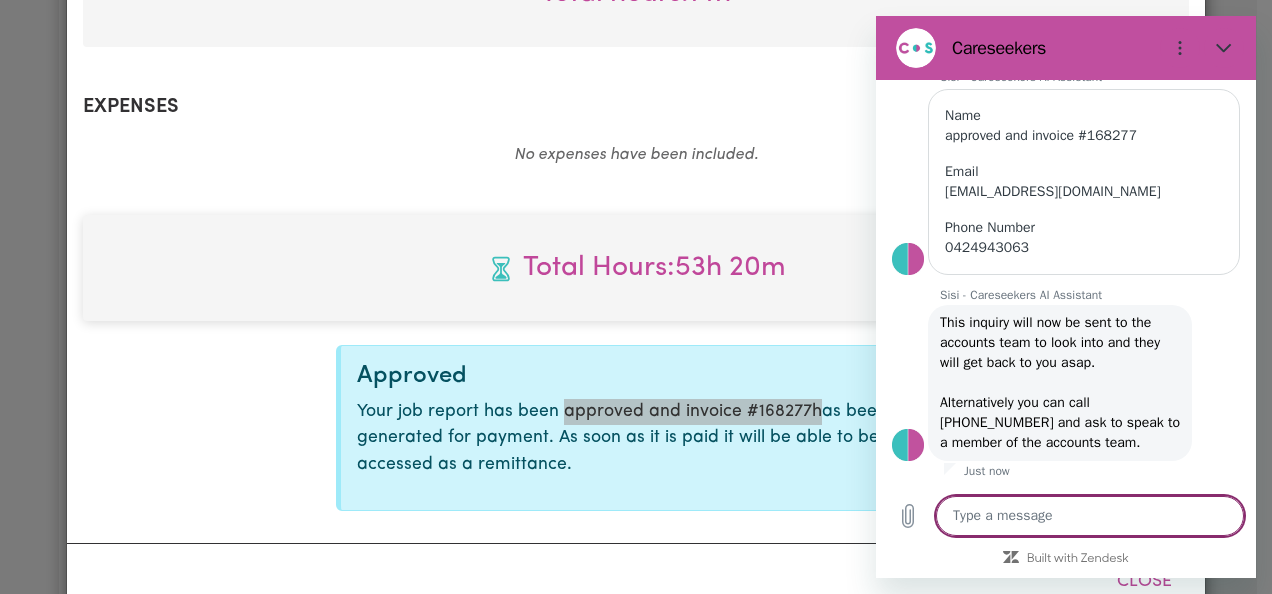 scroll, scrollTop: 665, scrollLeft: 0, axis: vertical 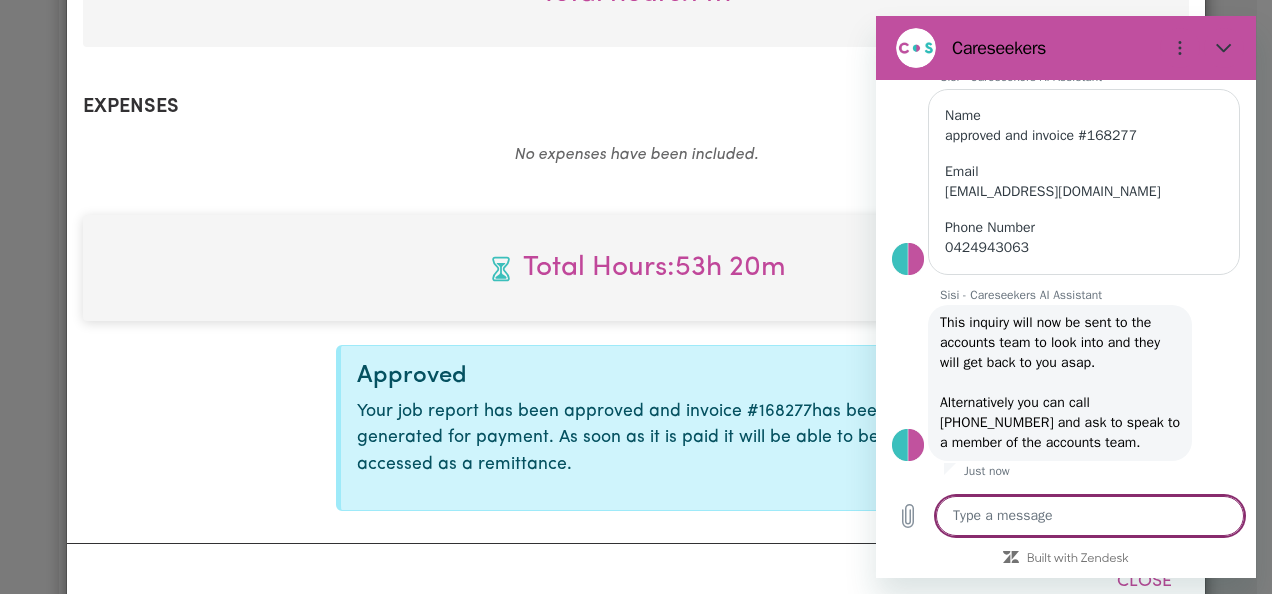 click on "Job Report # 235665  -  [PERSON_NAME] Summary Job report # 235665 Client name:  [PERSON_NAME] Job title:  [DEMOGRAPHIC_DATA] support worker urgently needed - long shifts at [GEOGRAPHIC_DATA][PERSON_NAME], [GEOGRAPHIC_DATA] for Domestic assistance (light duties only) Cooking Meal prep Personal care Social companionship Continence management Hoists & transfers Errands / Outings Community access Job ID: # 14569 Careseekers ABN 82 169 299 [STREET_ADDRESS][PERSON_NAME] 2000 Shifts Date of care work [DATE] 7 / 0 7 / 2025 Start time 08:00 8 : 0 0   AM PM End time 20:00 8 : 0 0   AM PM Hourly rate Select rate... $65.00 (Weekday) $96.00 ([DATE]) $72.00 (Evening Care) $250.00 (Overnight) Total hours:  12h  Date of care work [DATE] 8 / 0 7 / 2025 Start time 07:40 7 : 40   AM PM End time 20:00 8 : 0 0   AM PM Hourly rate Select rate... $65.00 (Weekday) $96.00 ([DATE]) $72.00 (Evening Care) $250.00 (Overnight) Total hours:  12h 20m Date of care work [DATE] 9 / 0 7 / 2025 Start time 08:00 8 : 0 0   AM PM End time 20:00 8 : 0 0   AM PM 12h  9" at bounding box center [636, 297] 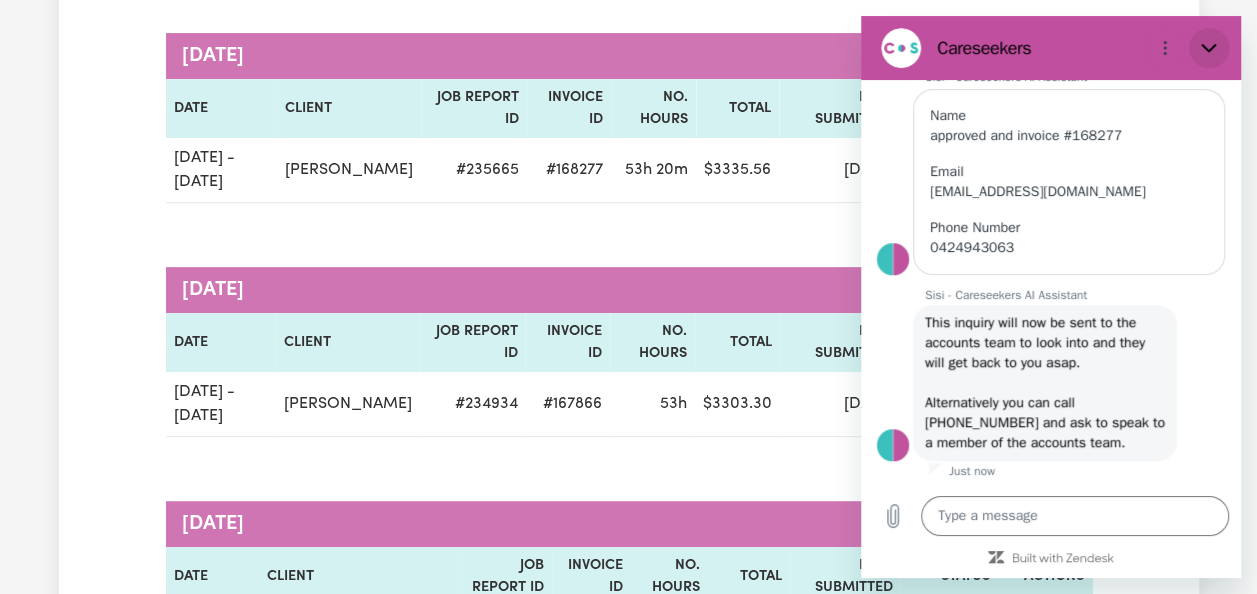 click 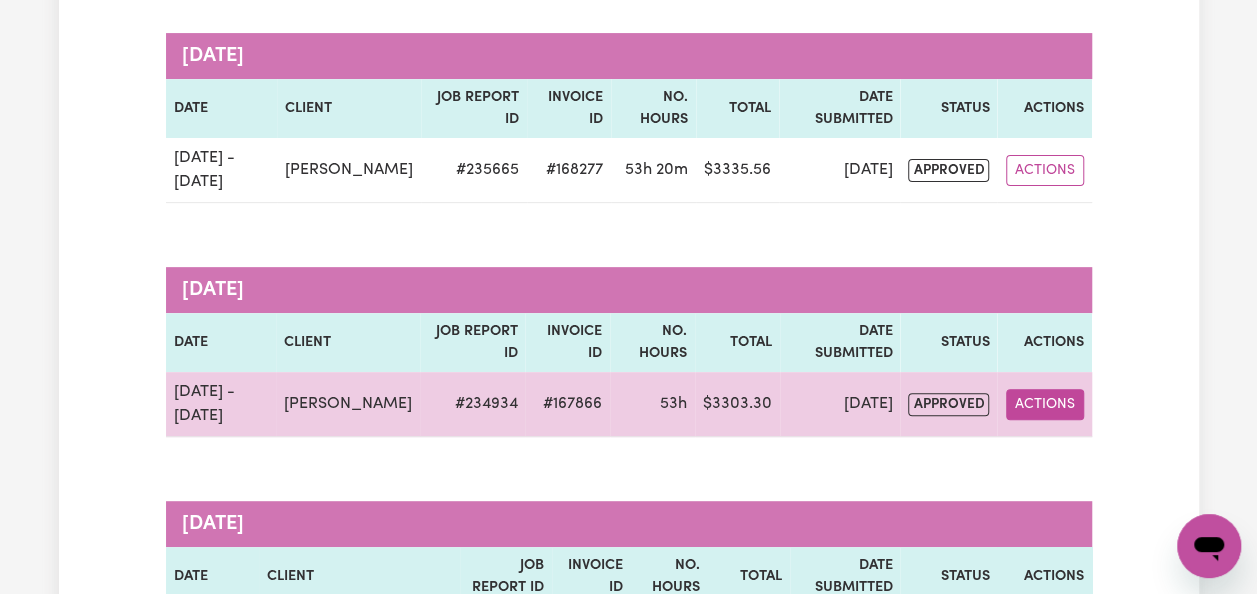 click on "Actions" at bounding box center (1045, 404) 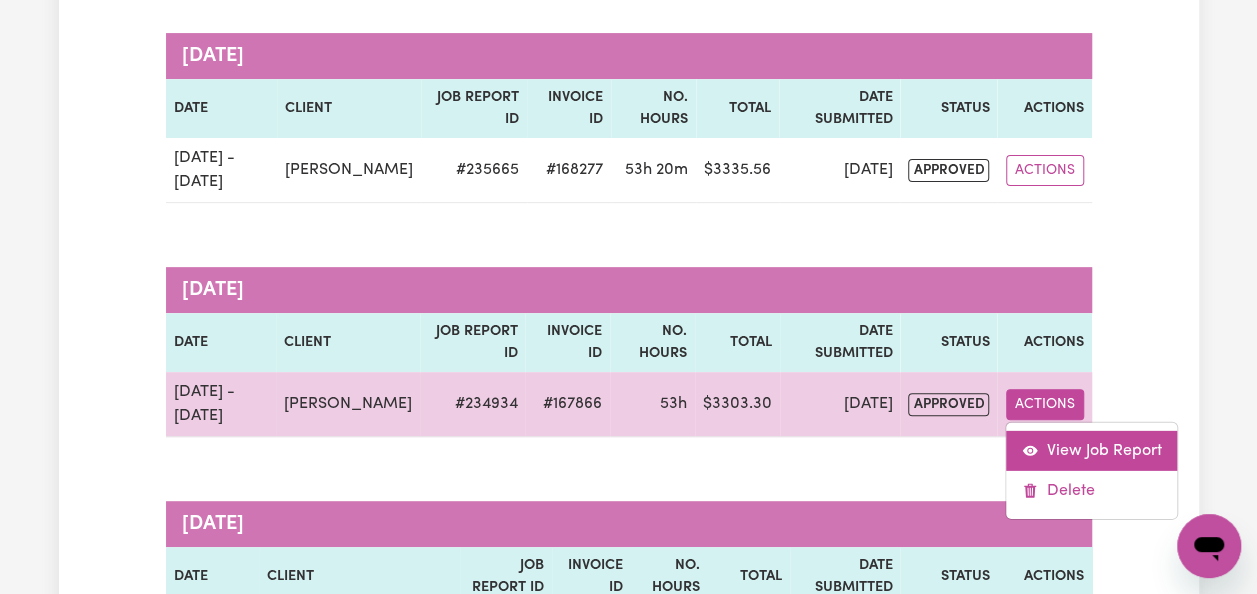 click on "View Job Report" at bounding box center [1091, 451] 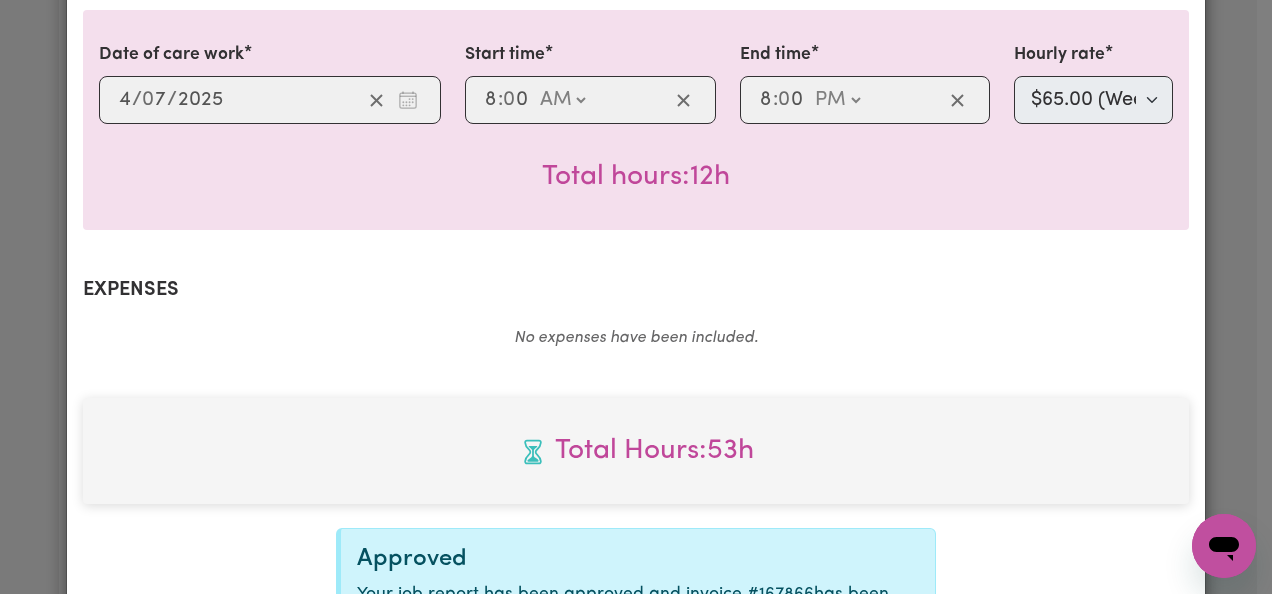 scroll, scrollTop: 2290, scrollLeft: 0, axis: vertical 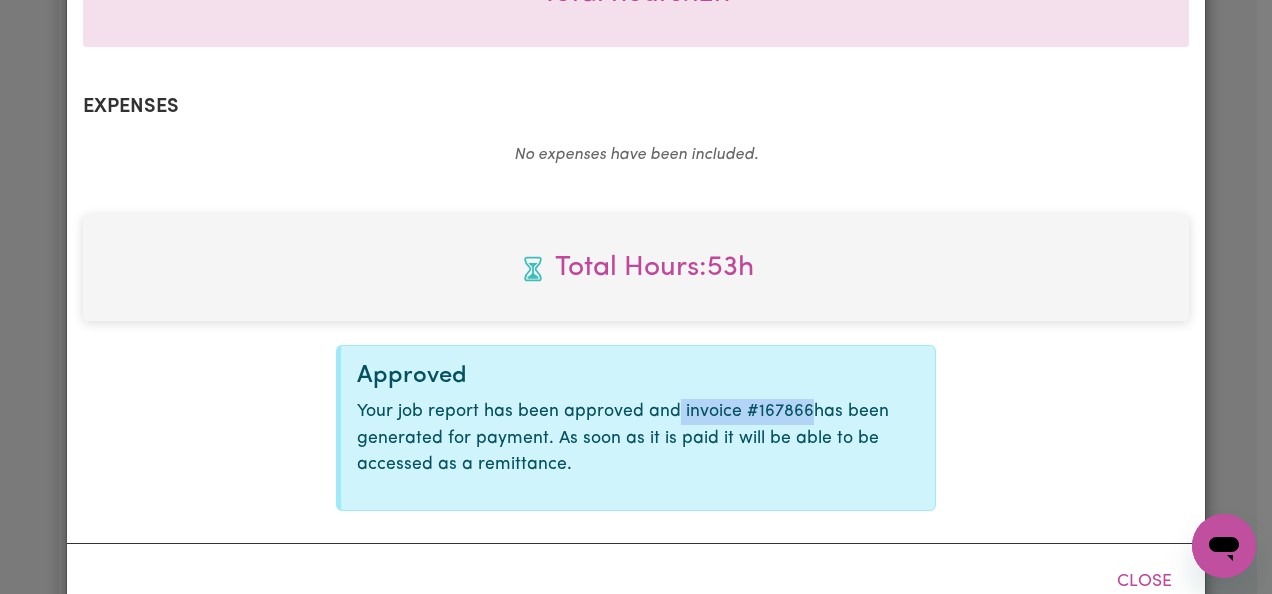 copy on "invoice # 167866" 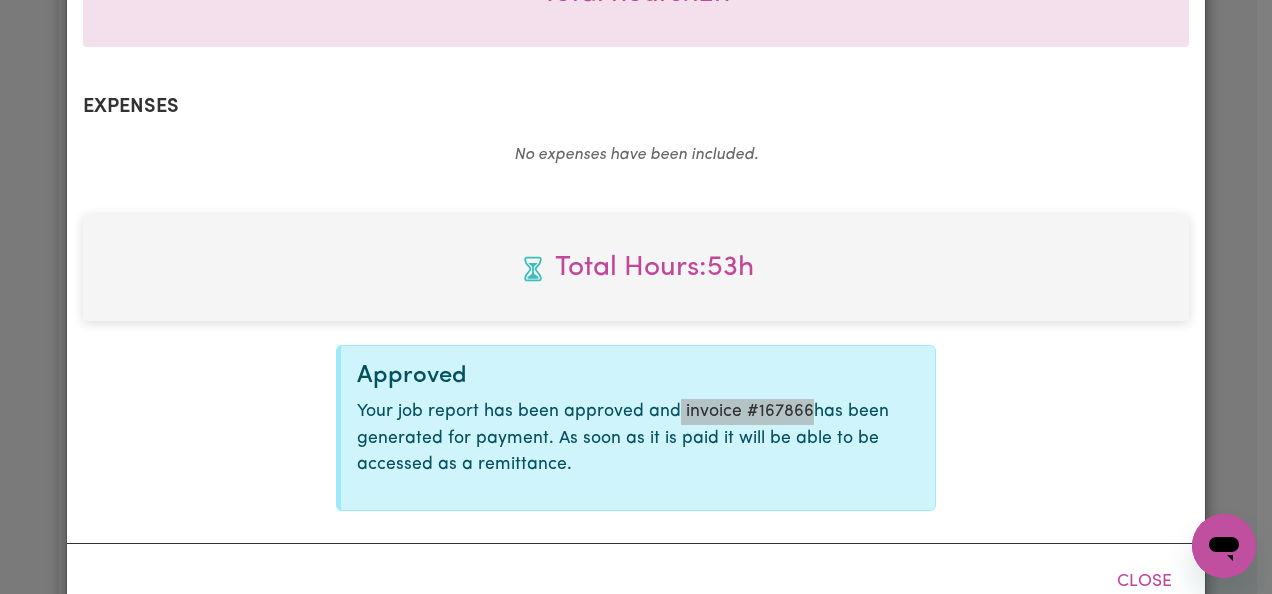 click 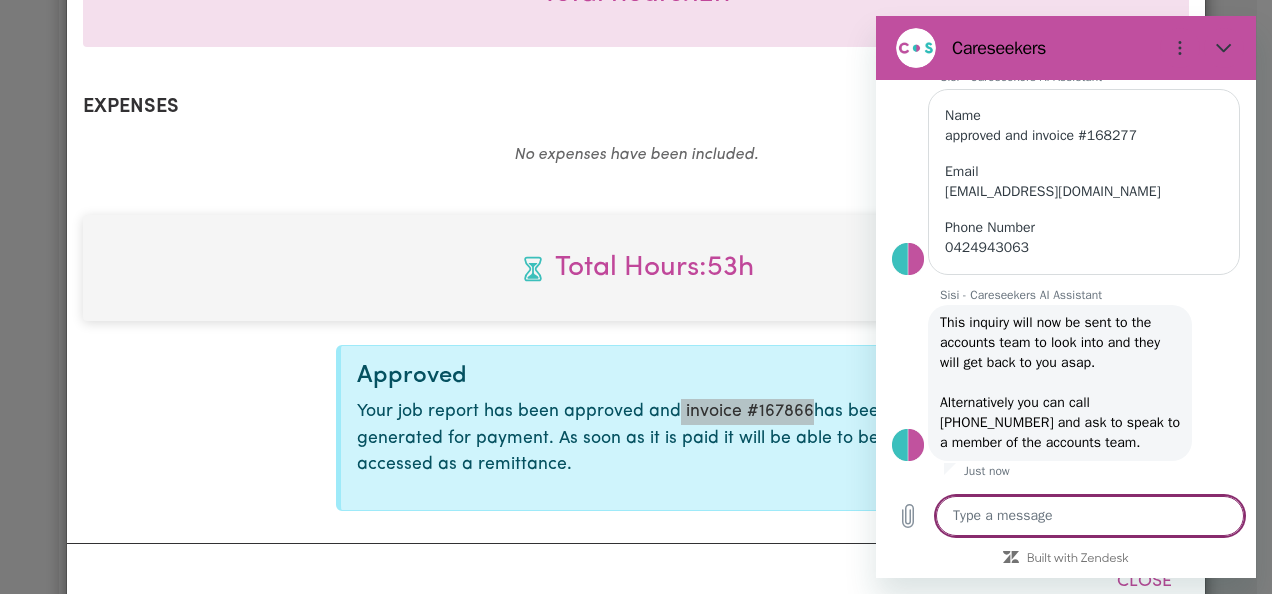 click at bounding box center (1090, 516) 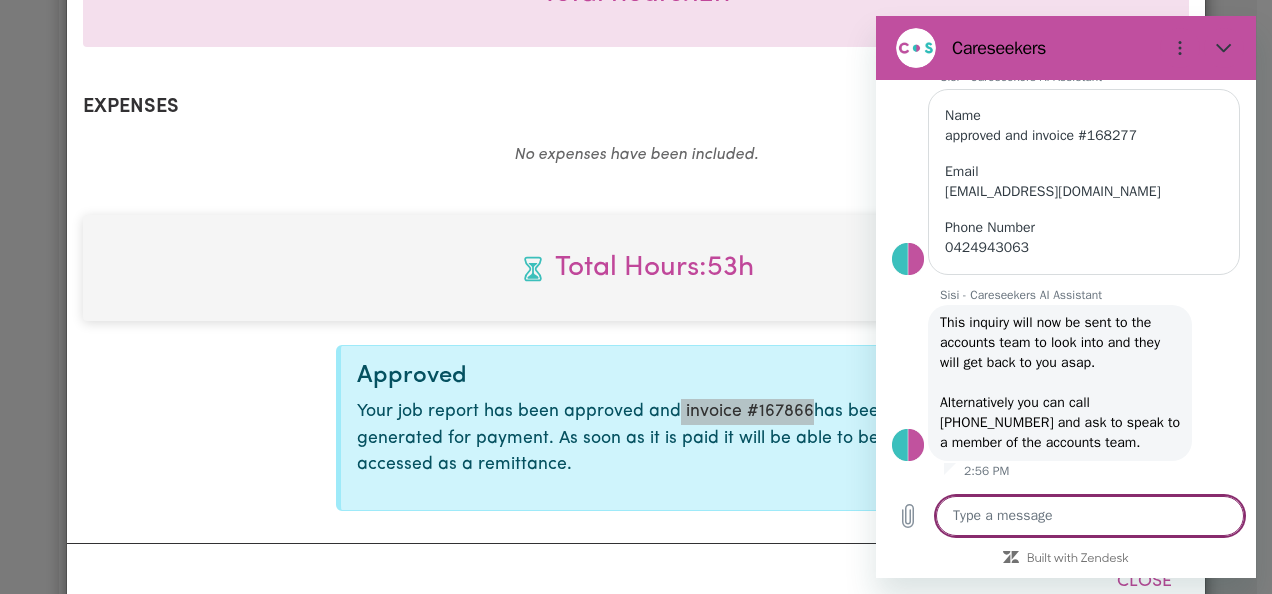 type on "invoice #167866" 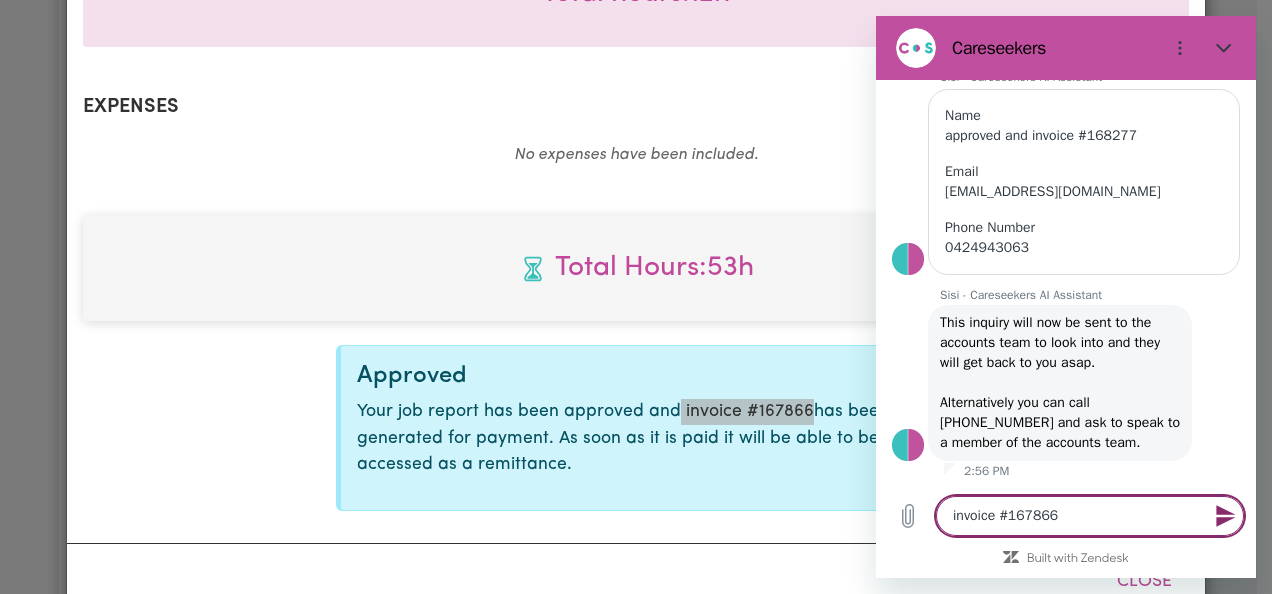 type on "invoice #167866" 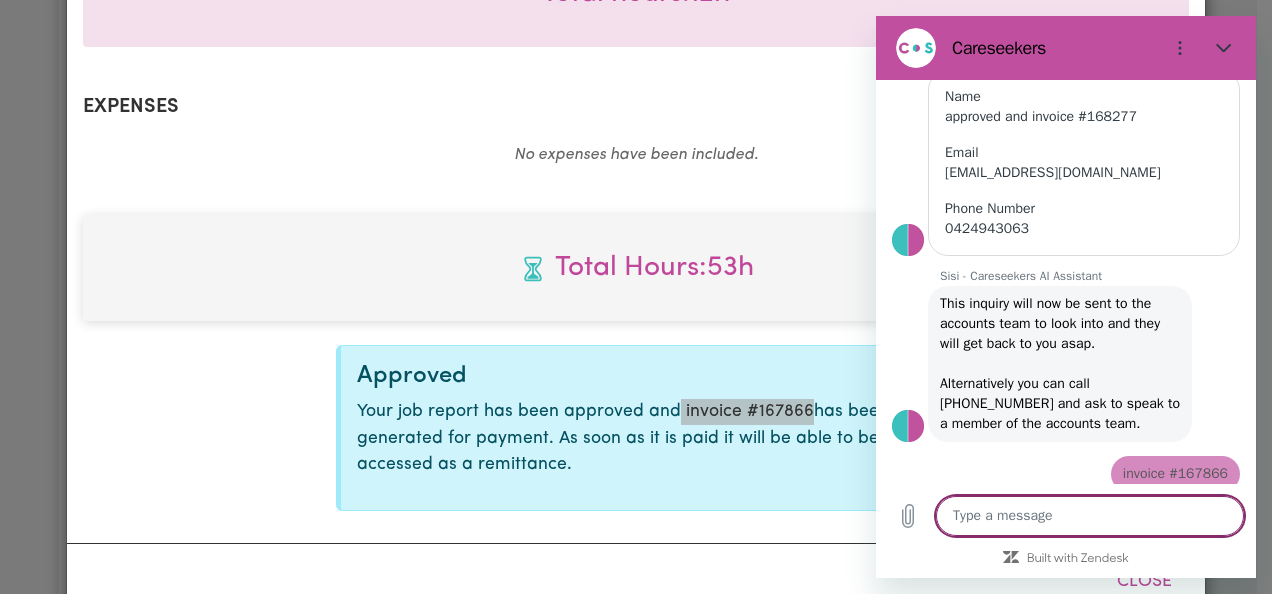 type on "x" 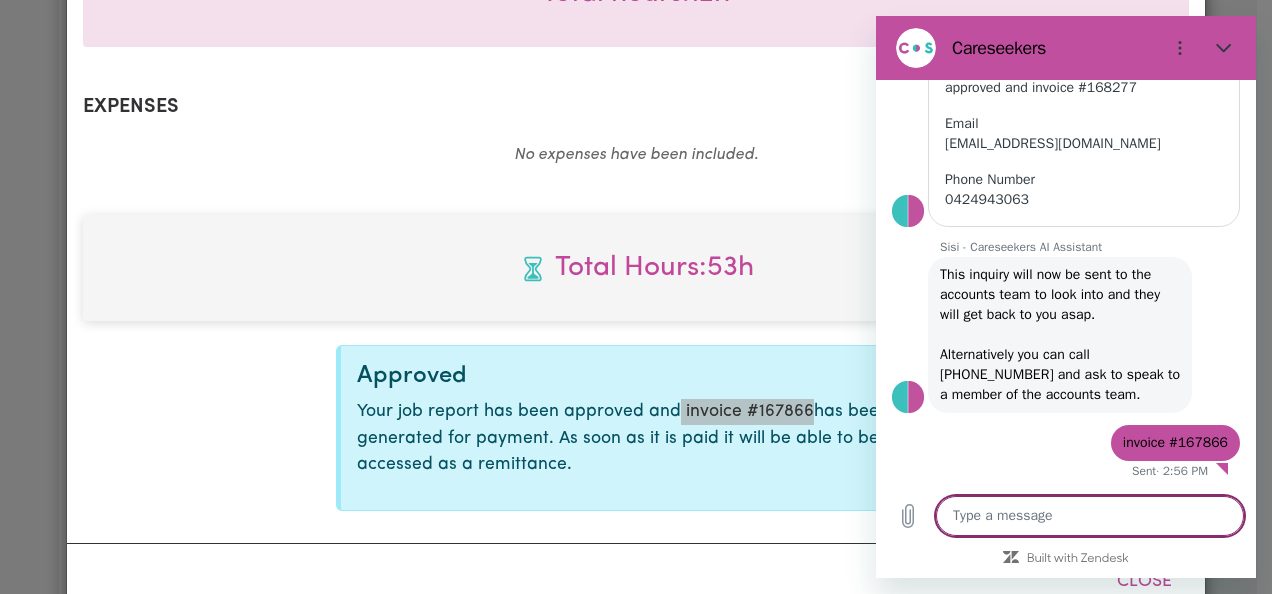 scroll, scrollTop: 713, scrollLeft: 0, axis: vertical 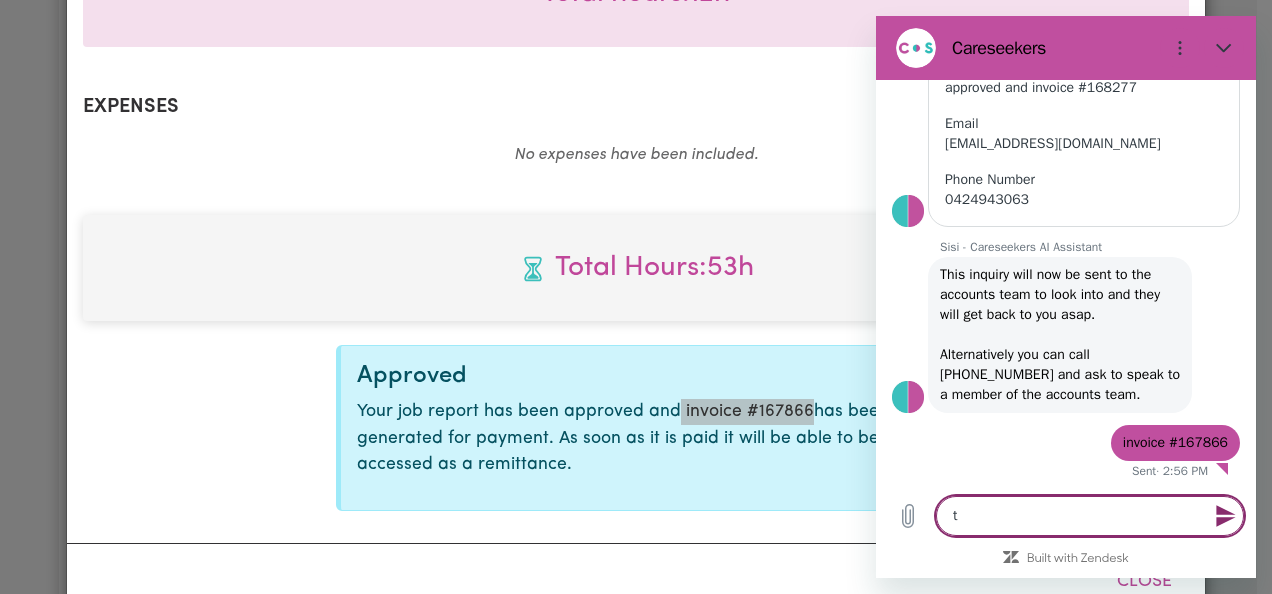 type on "th" 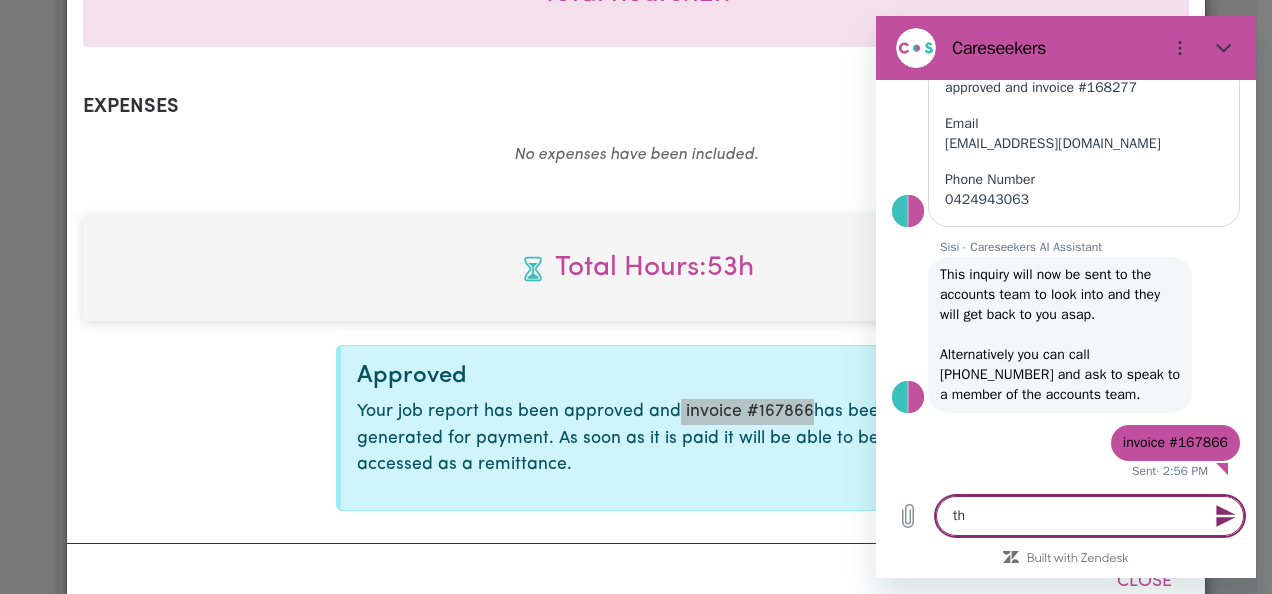 type on "thi" 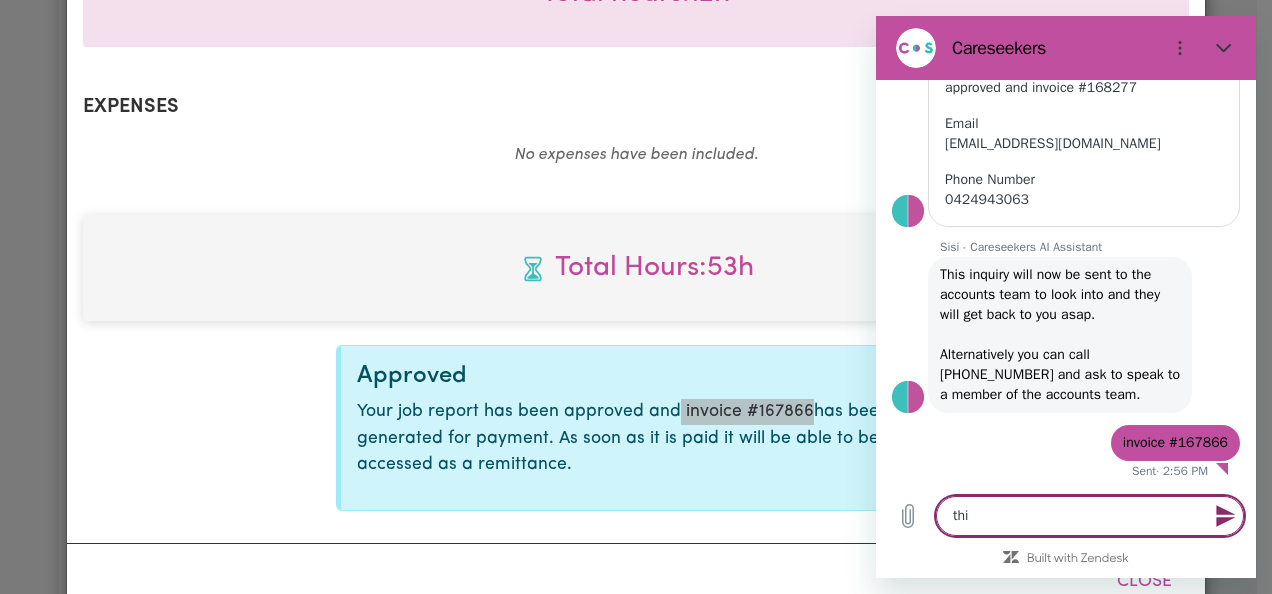type on "this" 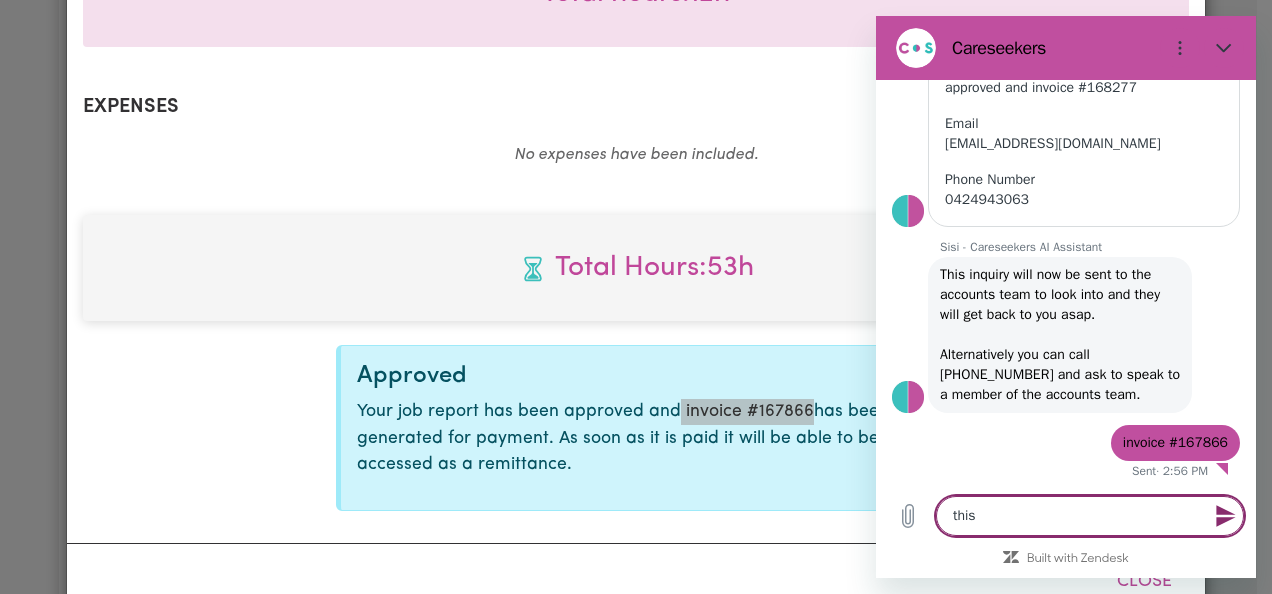 type on "this" 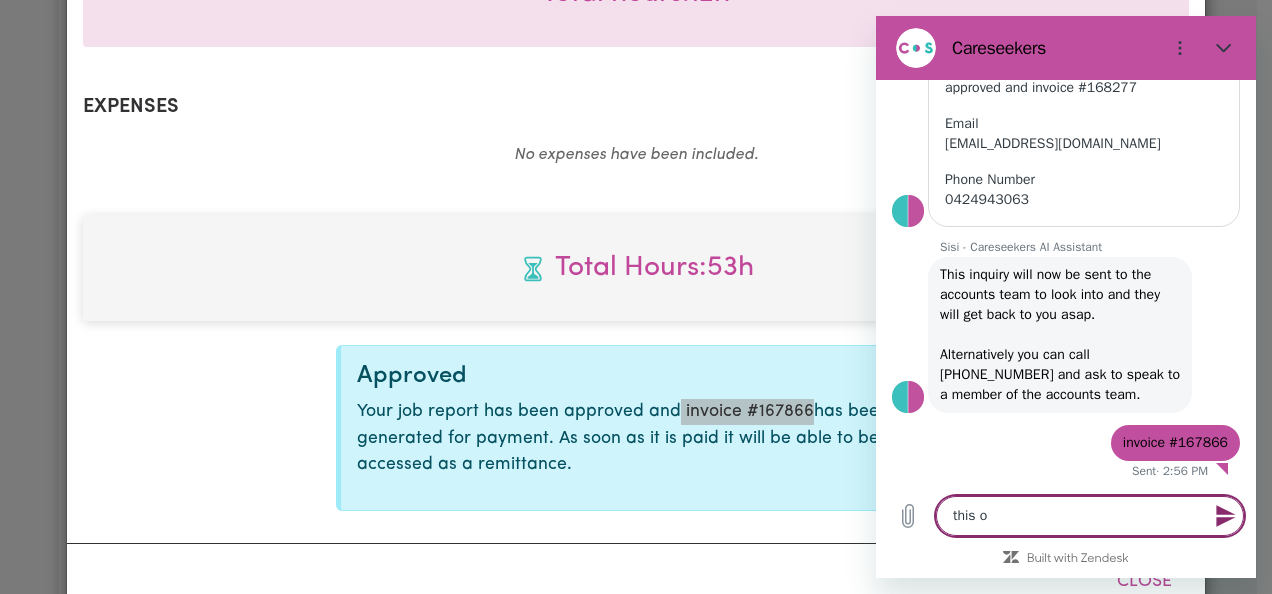 type on "this on" 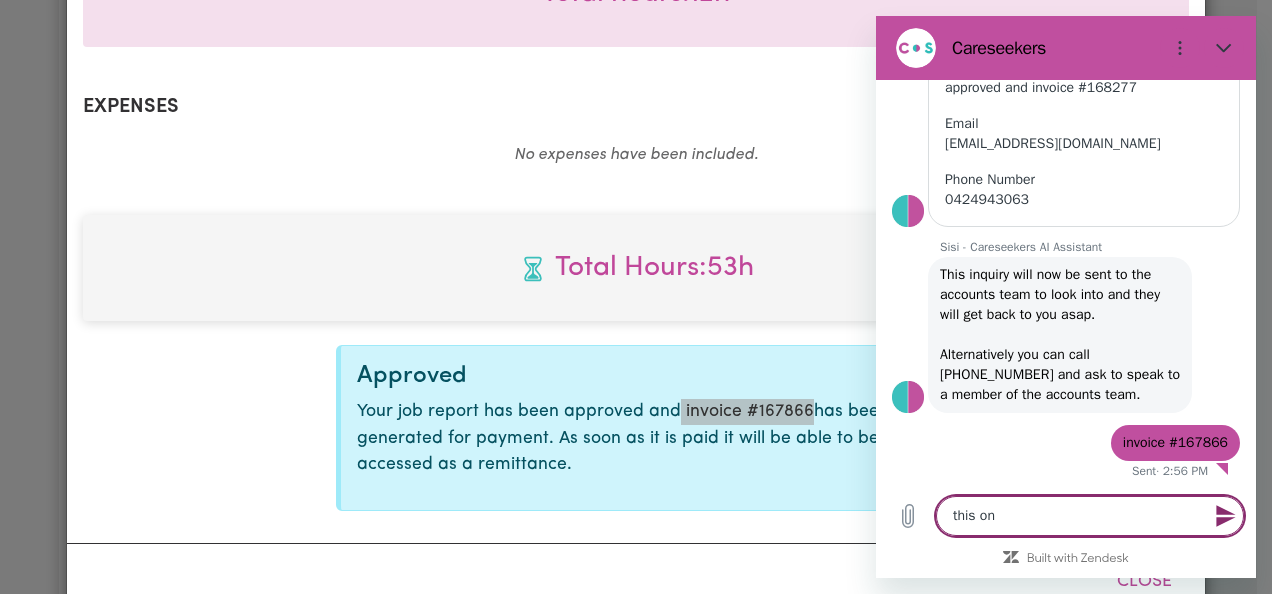 type on "this one" 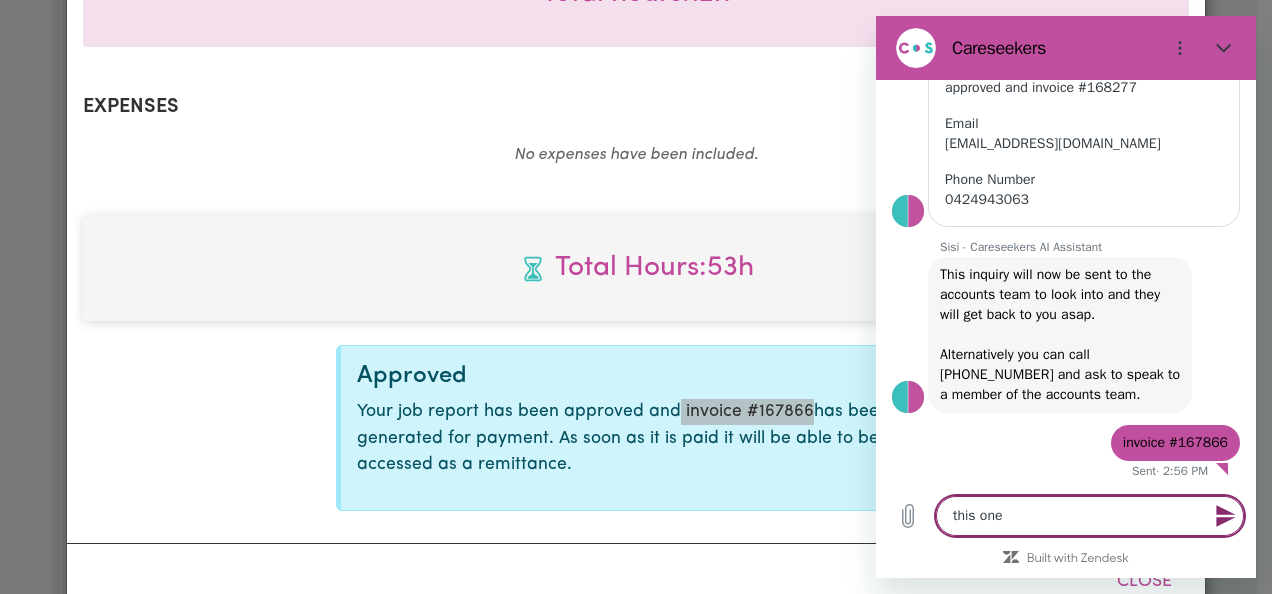 type on "this one" 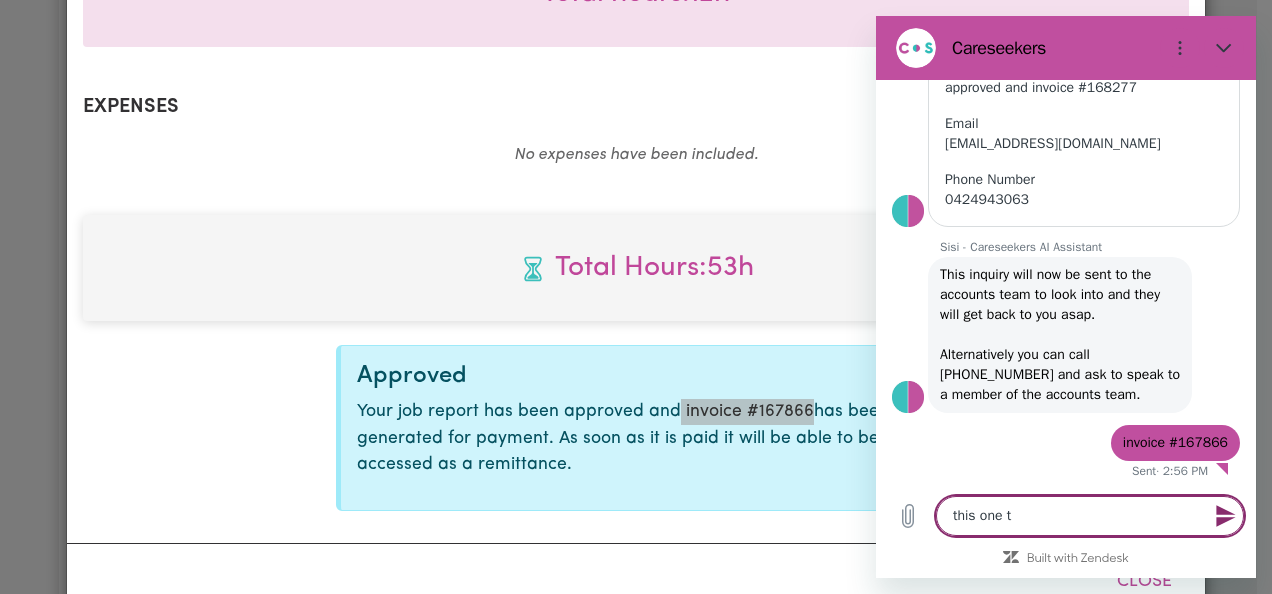 type on "this one to" 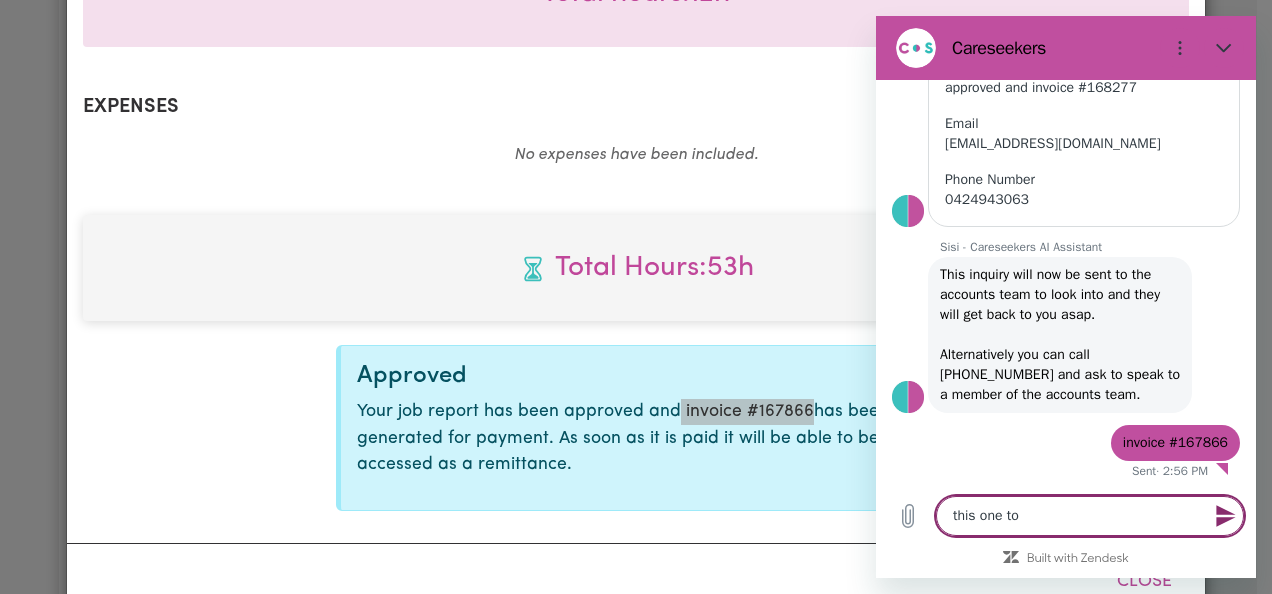 type on "this one too" 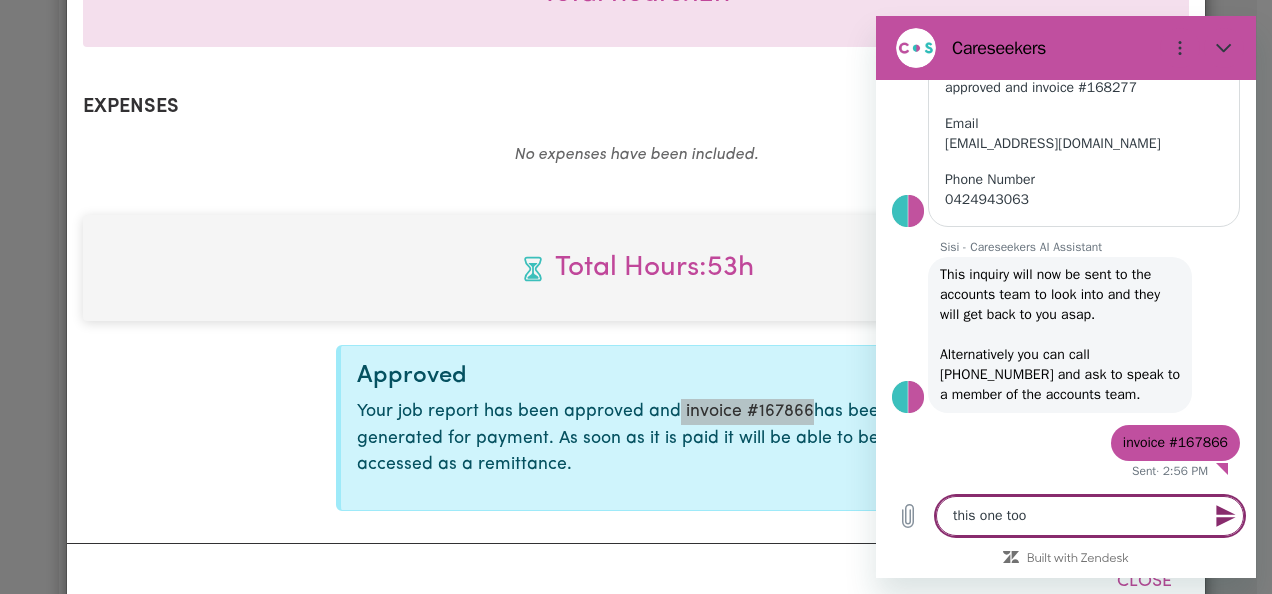 type on "x" 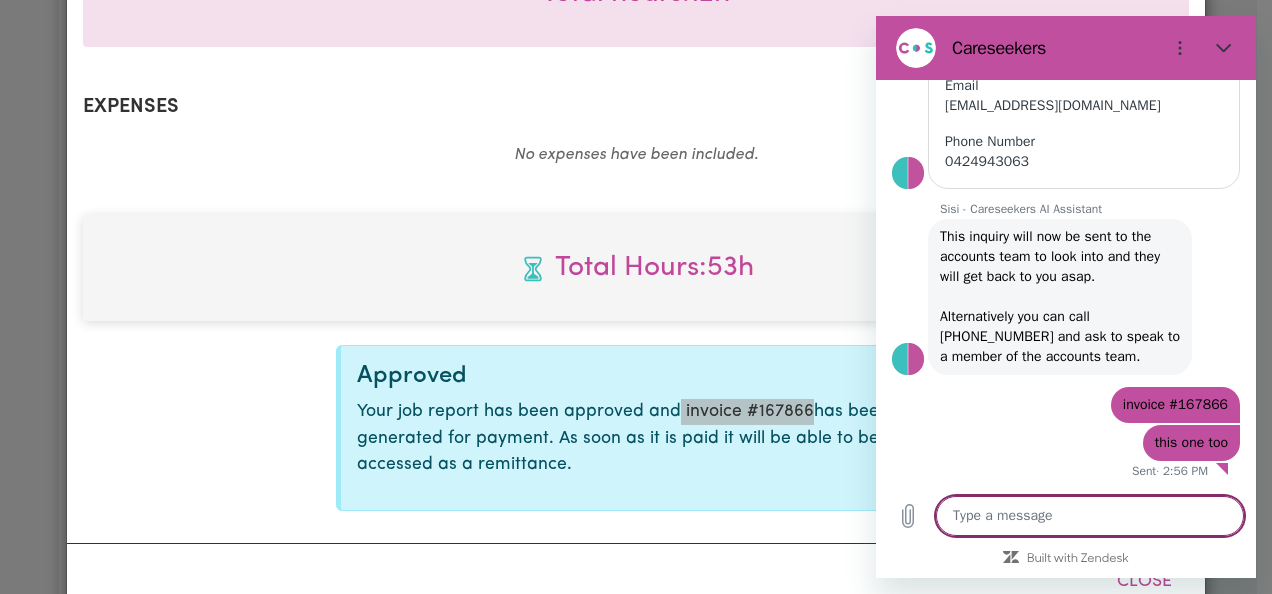 scroll, scrollTop: 751, scrollLeft: 0, axis: vertical 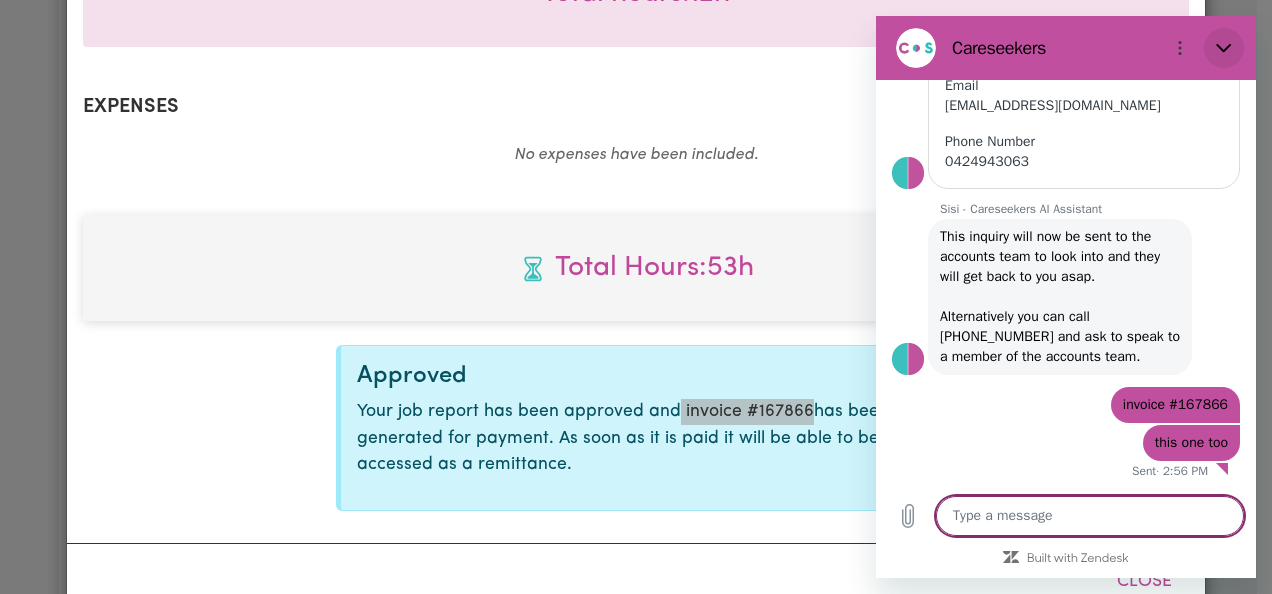 click 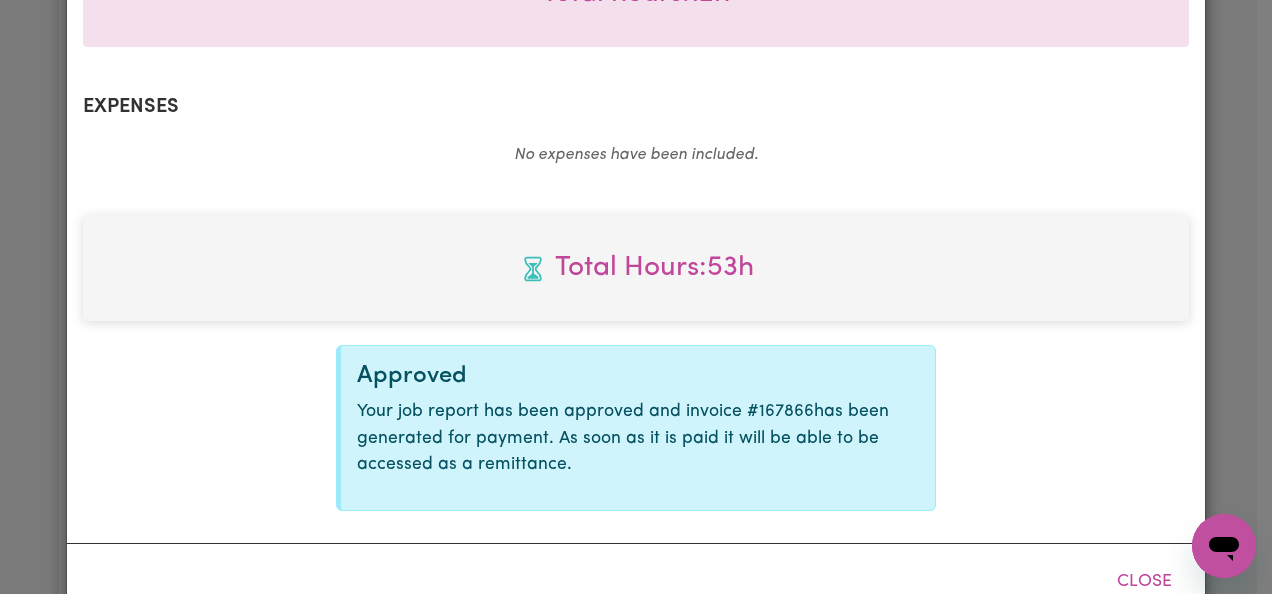 click on "Summary Job report # 234934 Client name:  [PERSON_NAME] Job title:  [DEMOGRAPHIC_DATA] support worker urgently needed - long shifts at [GEOGRAPHIC_DATA][PERSON_NAME], [GEOGRAPHIC_DATA] for Domestic assistance (light duties only) Cooking Meal prep Personal care Social companionship Continence management Hoists & transfers Errands / Outings Community access Job ID: # 14569 Careseekers ABN 82 169 299 567 Level 15, [GEOGRAPHIC_DATA][PERSON_NAME] 2000 Shifts Date of care work [DATE] 30 / 0 6 / 2025 Start time 08:00 8 : 0 0   AM PM End time 20:00 8 : 0 0   AM PM Hourly rate Select rate... $65.00 (Weekday) $96.00 ([DATE]) $72.00 (Evening Care) $250.00 (Overnight) Total hours:  12h  Date of care work [DATE] 1 / 0 7 / 2025 Start time 08:00 8 : 0 0   AM PM End time 20:00 8 : 0 0   AM PM Hourly rate Select rate... $65.00 (Weekday) $96.00 ([DATE]) $72.00 (Evening Care) $250.00 (Overnight) Total hours:  12h  Date of care work [DATE] 2 / 0 7 / 2025 Start time 20:00 8 : 0 0   AM PM End time 22:00 10 : 0 0   AM PM Hourly rate Select rate... $65.00 (Weekday) 2" at bounding box center [636, -824] 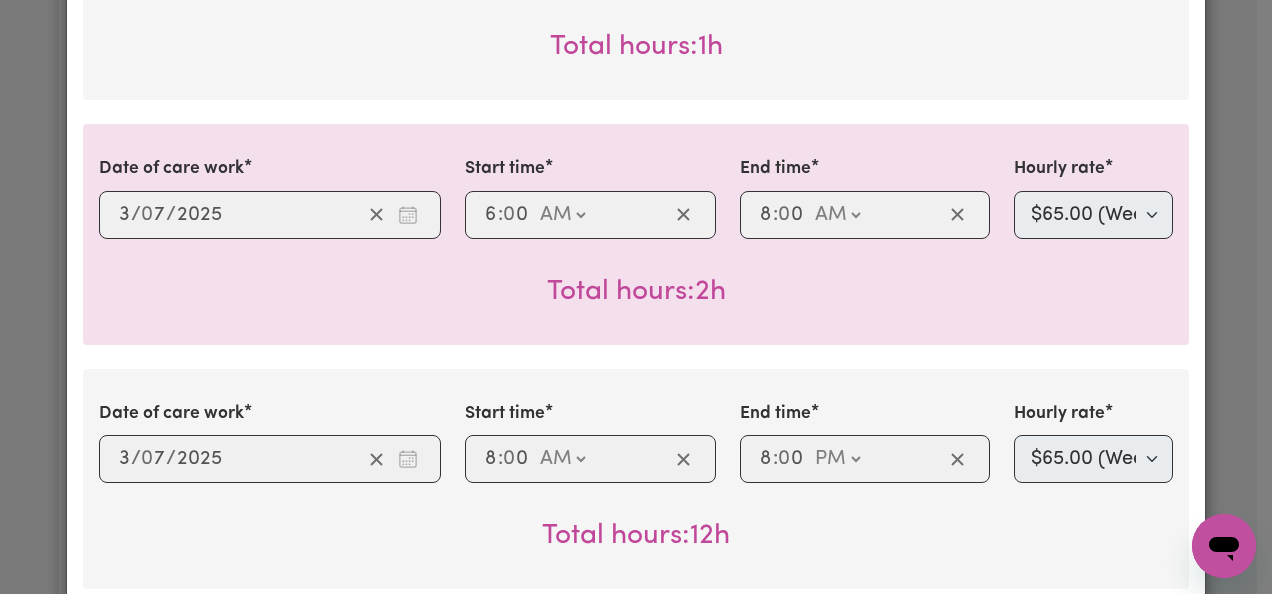 scroll, scrollTop: 1318, scrollLeft: 0, axis: vertical 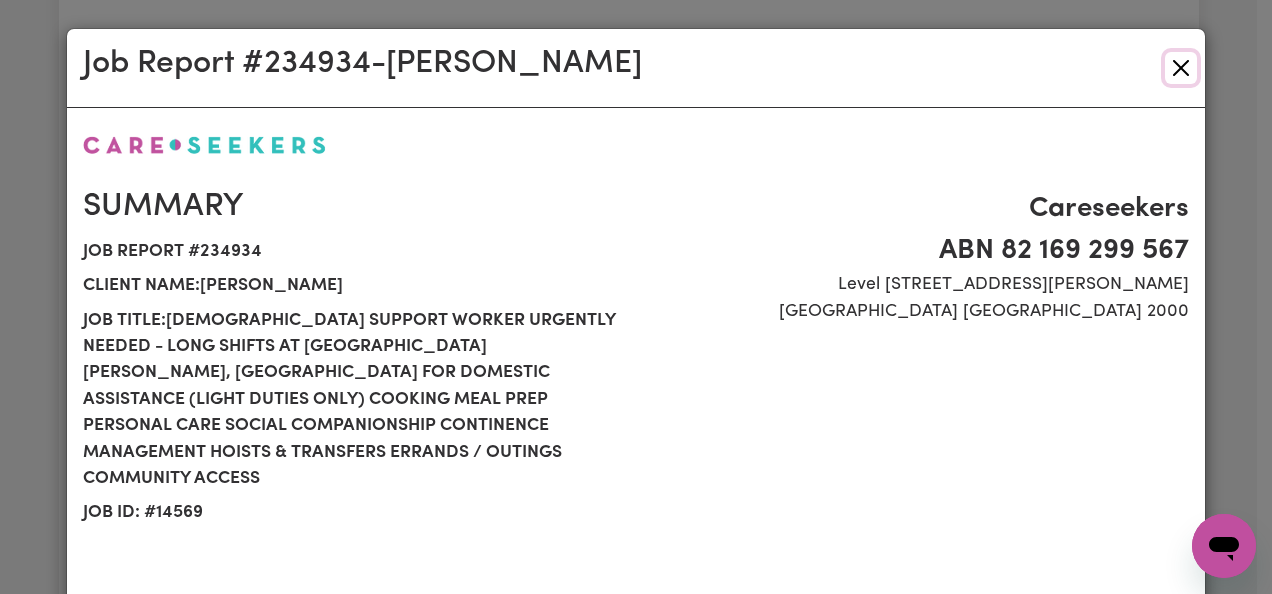 click at bounding box center (1181, 68) 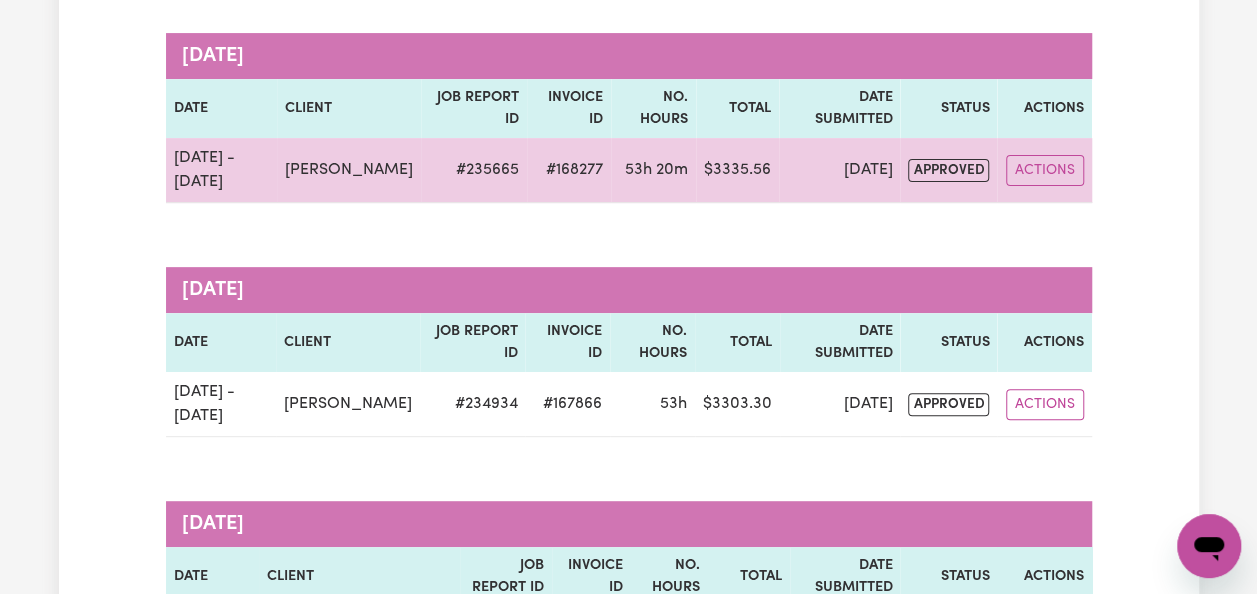 scroll, scrollTop: 0, scrollLeft: 0, axis: both 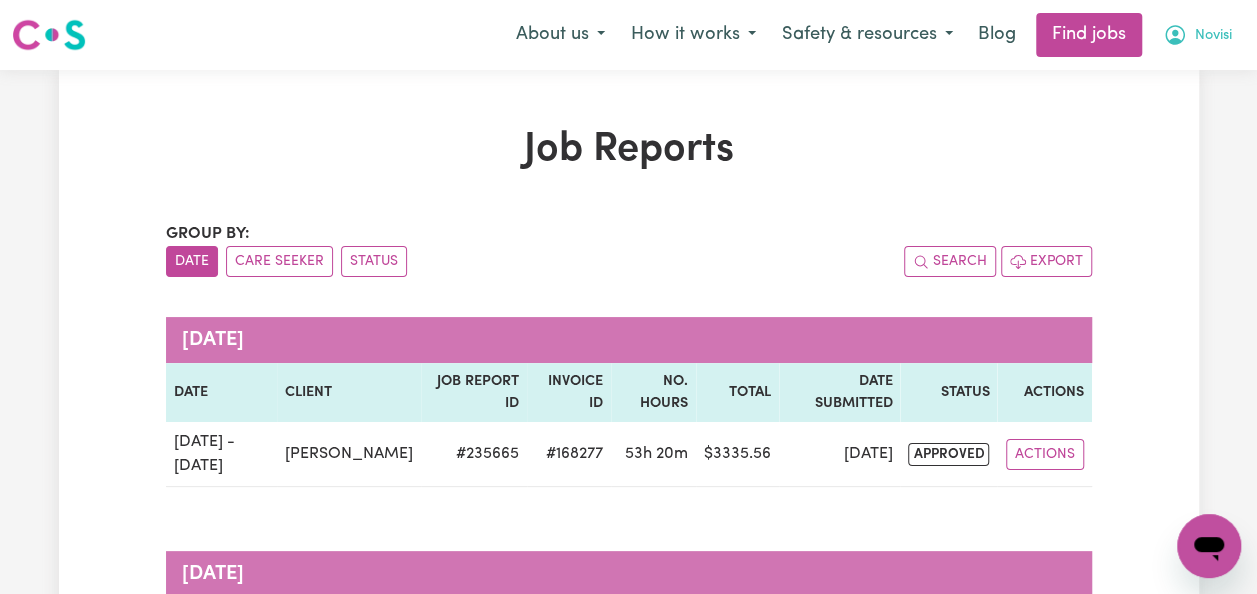click 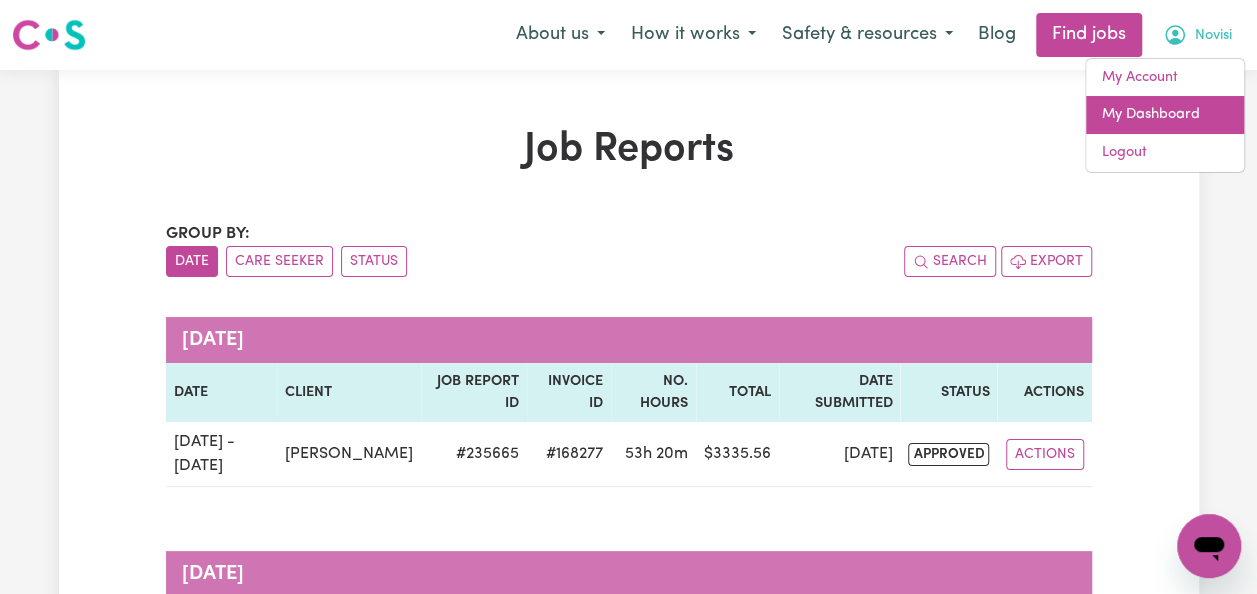 click on "My Dashboard" at bounding box center (1165, 115) 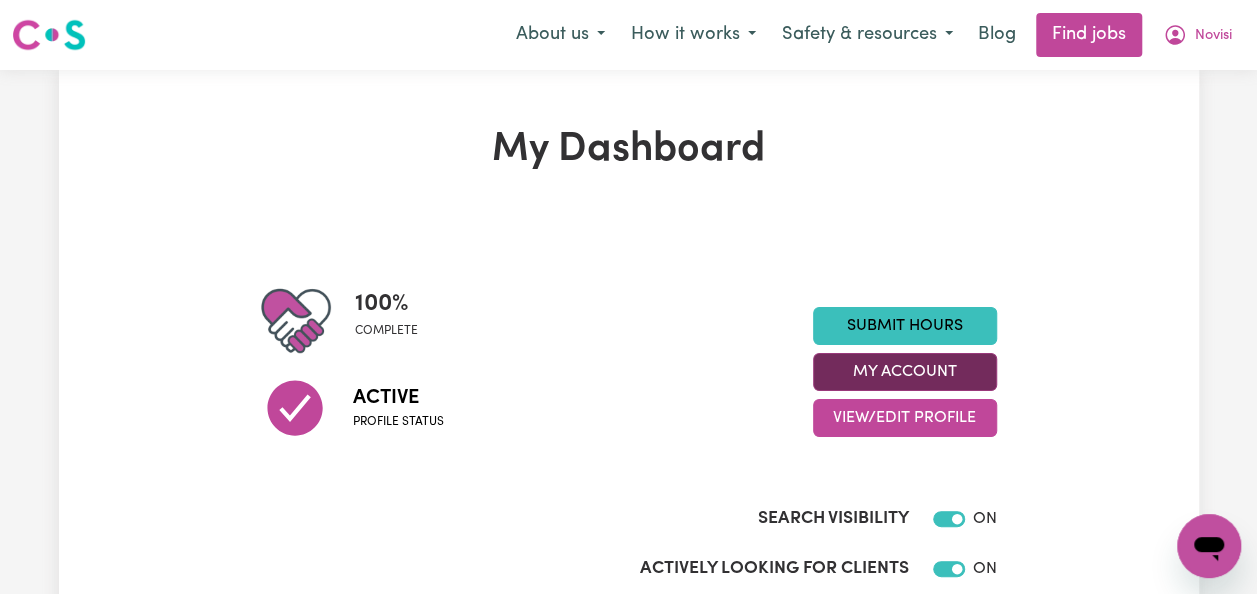 click on "My Account" at bounding box center [905, 372] 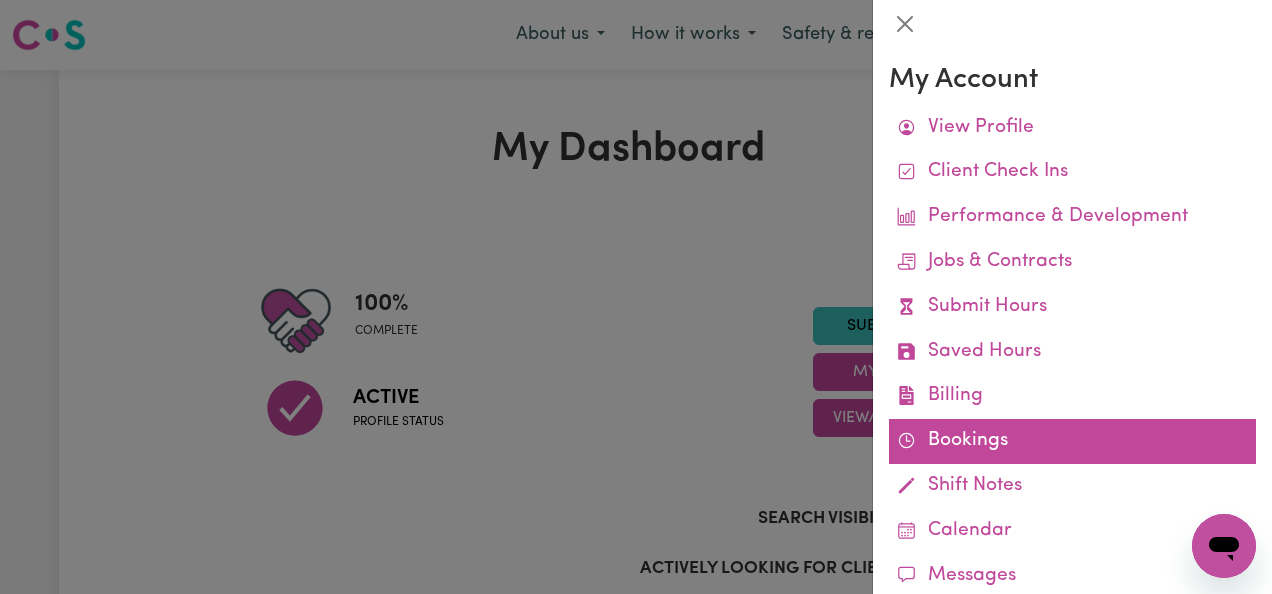 click on "Bookings" at bounding box center [1072, 441] 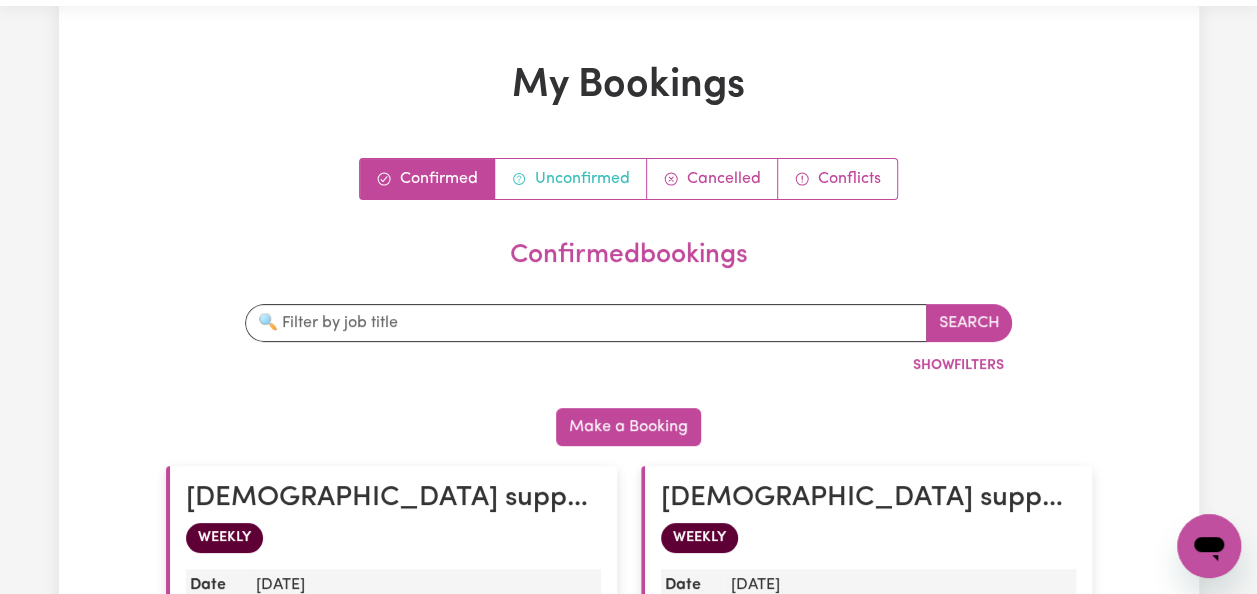scroll, scrollTop: 0, scrollLeft: 0, axis: both 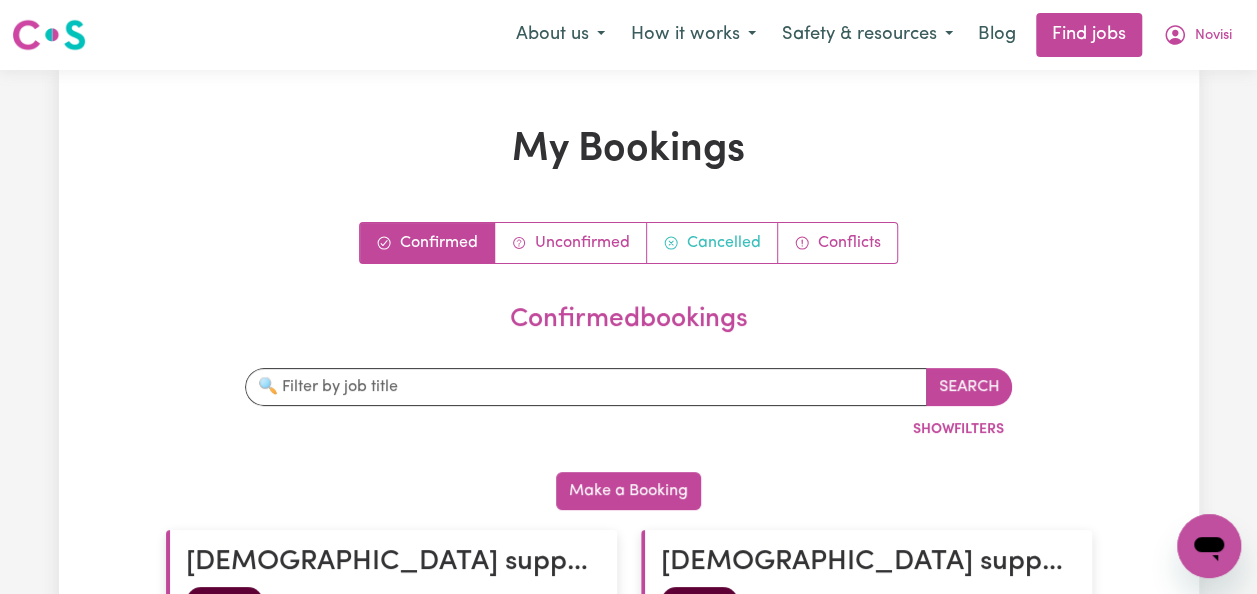 click on "Cancelled" at bounding box center (712, 243) 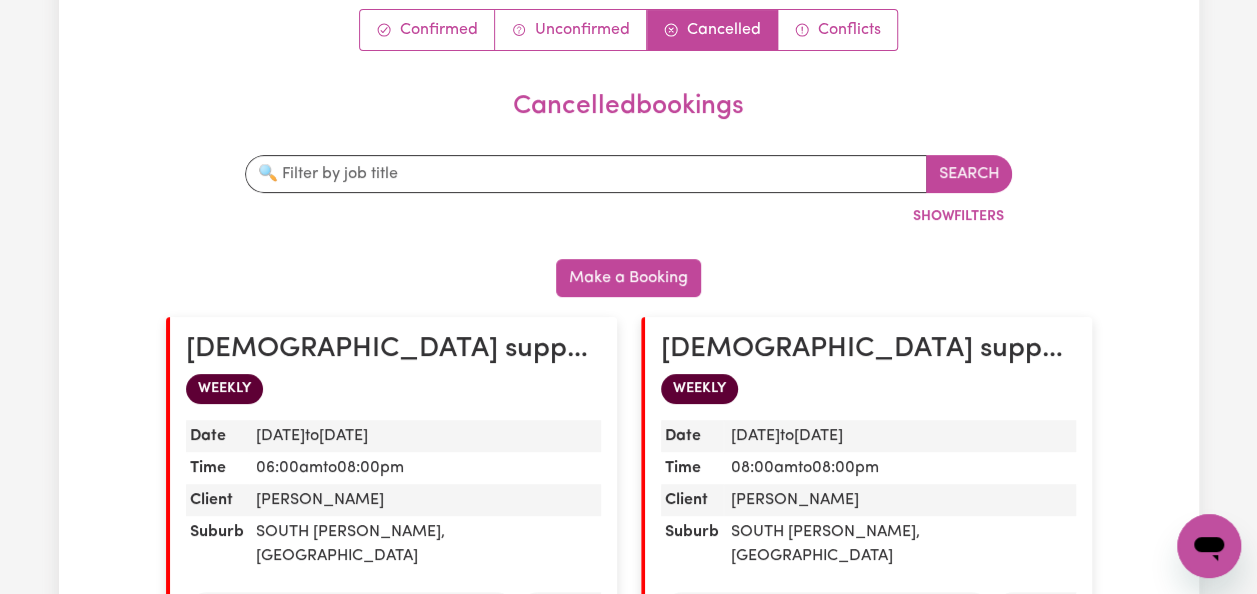scroll, scrollTop: 0, scrollLeft: 0, axis: both 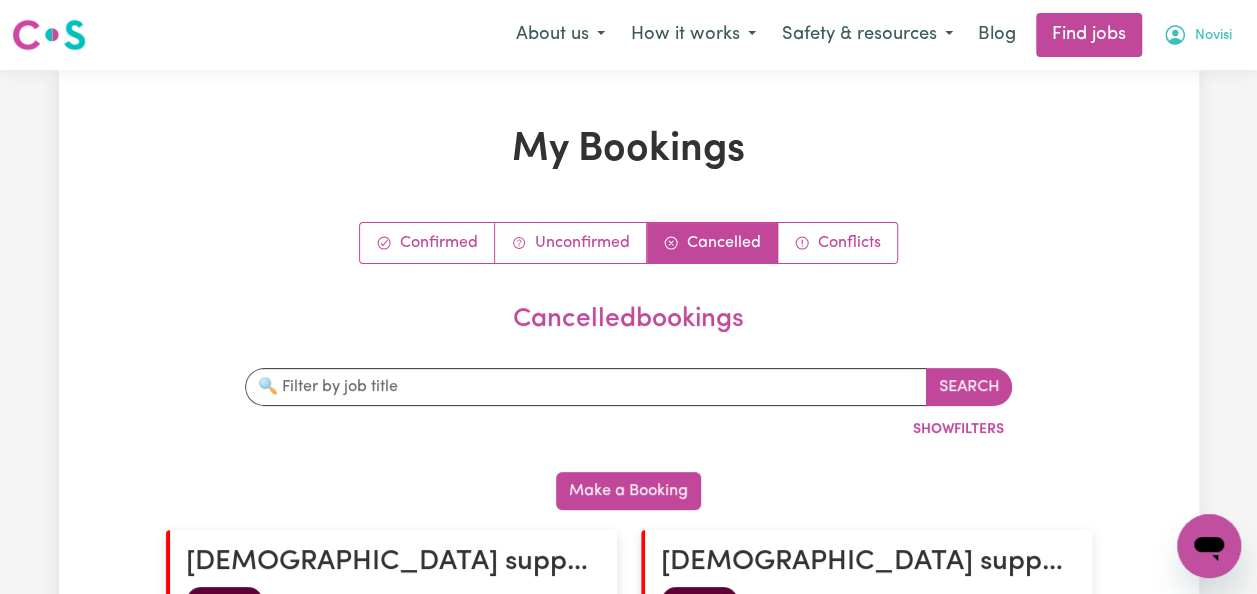 click on "Novisi" at bounding box center [1213, 36] 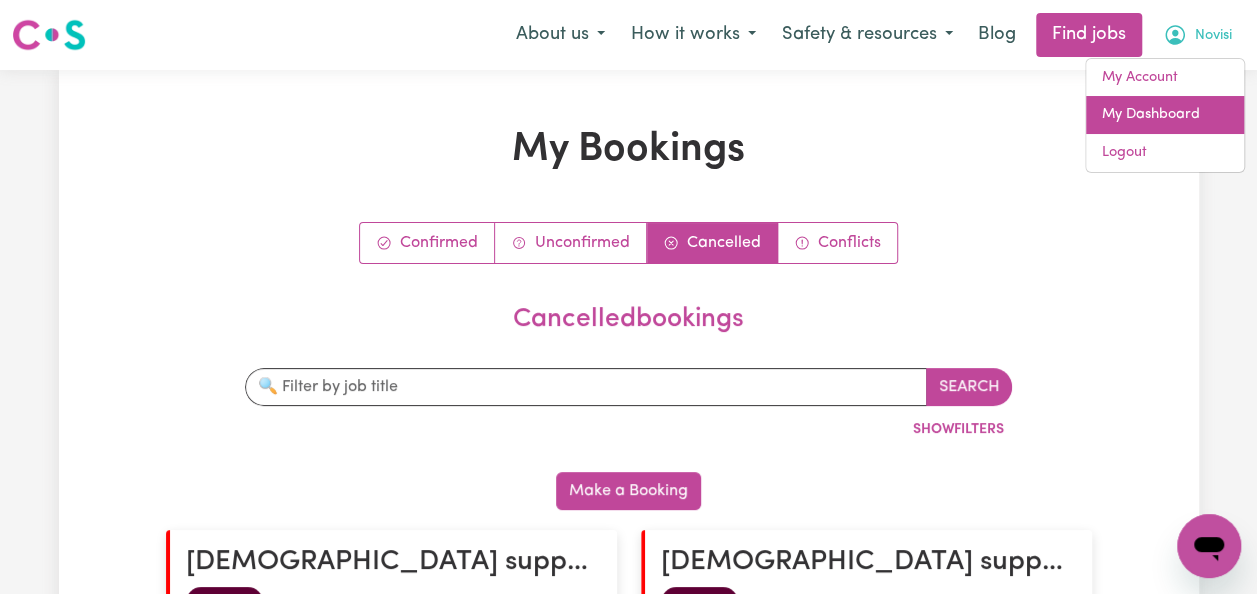 click on "My Dashboard" at bounding box center [1165, 115] 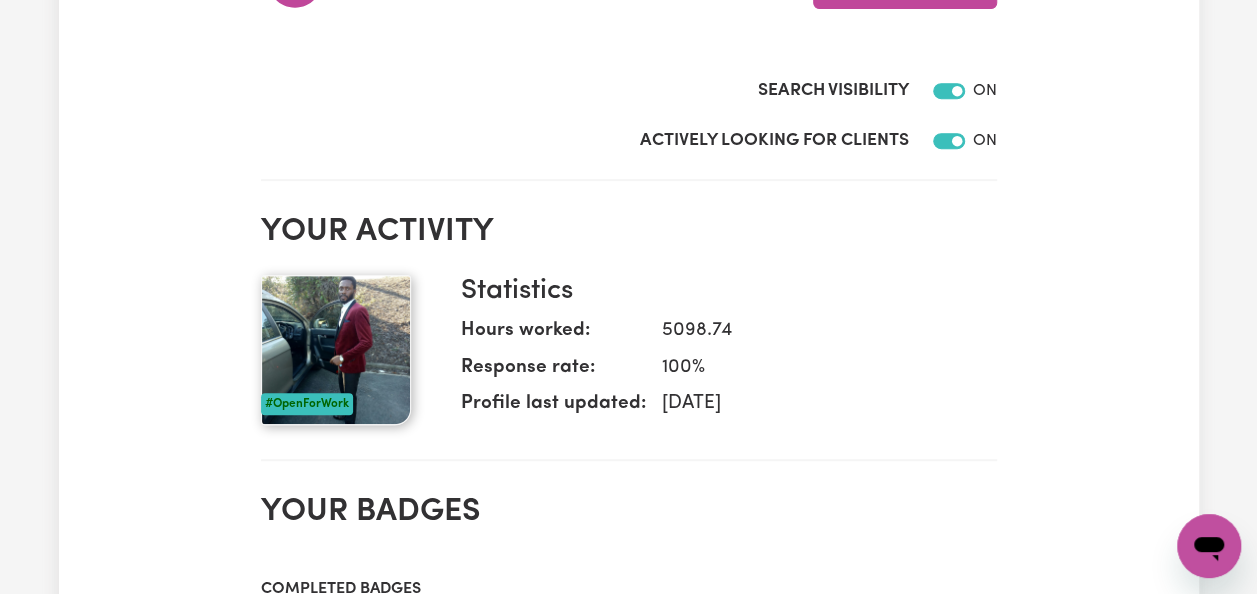 scroll, scrollTop: 0, scrollLeft: 0, axis: both 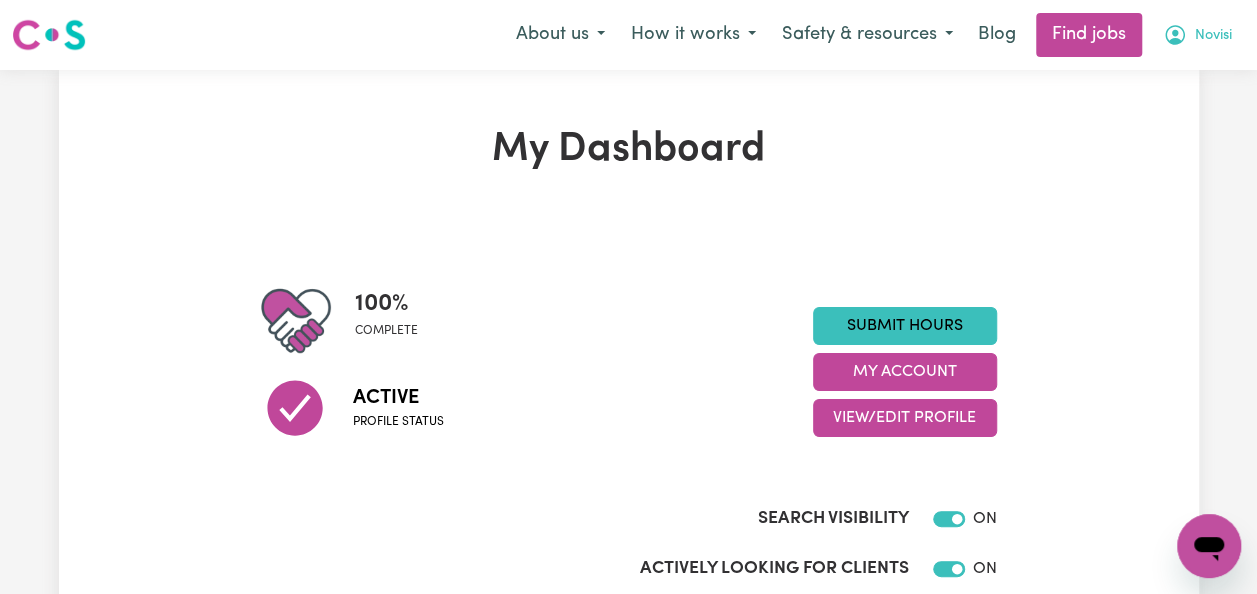 click on "Novisi" at bounding box center (1213, 36) 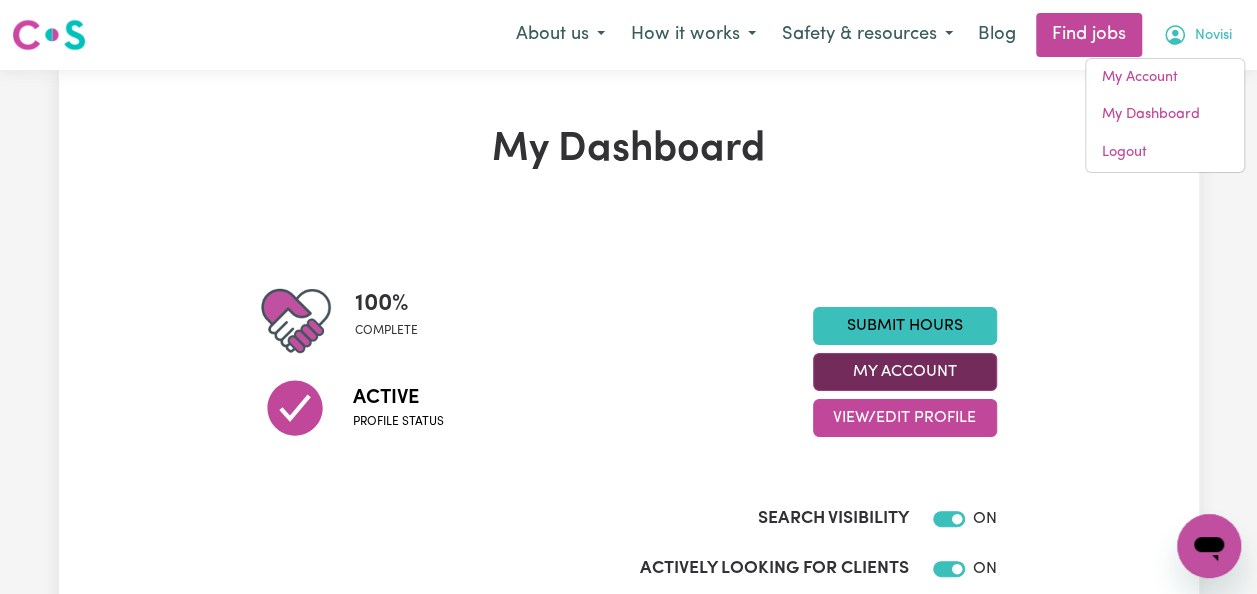 click on "My Account" at bounding box center (905, 372) 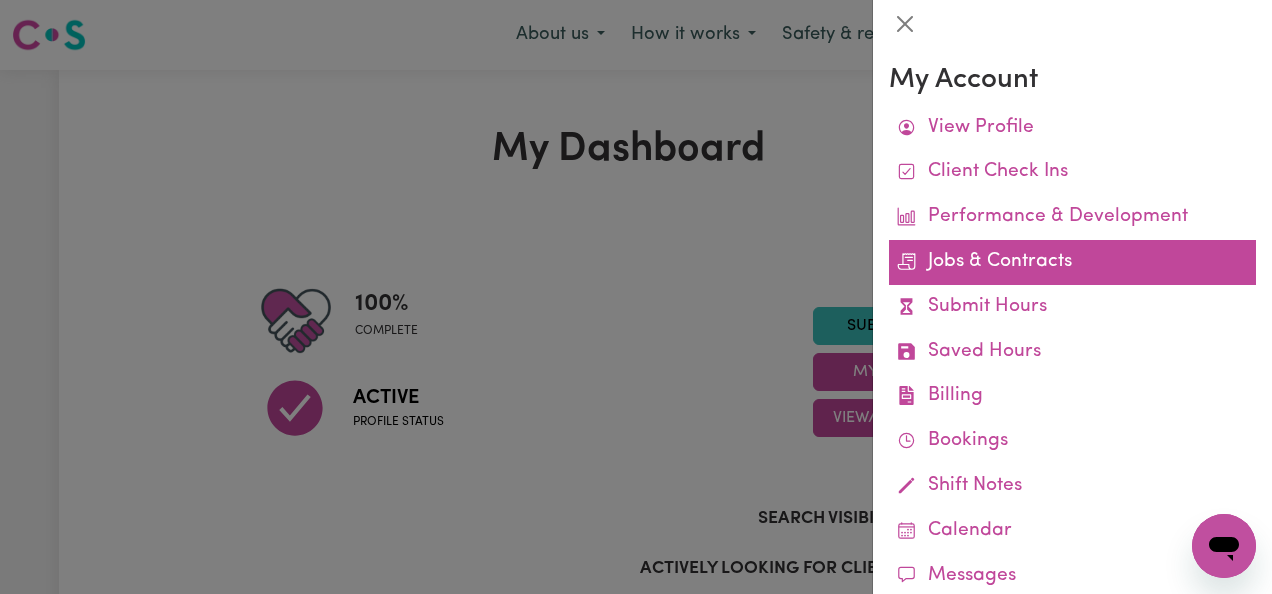 click on "Jobs & Contracts" at bounding box center (1072, 262) 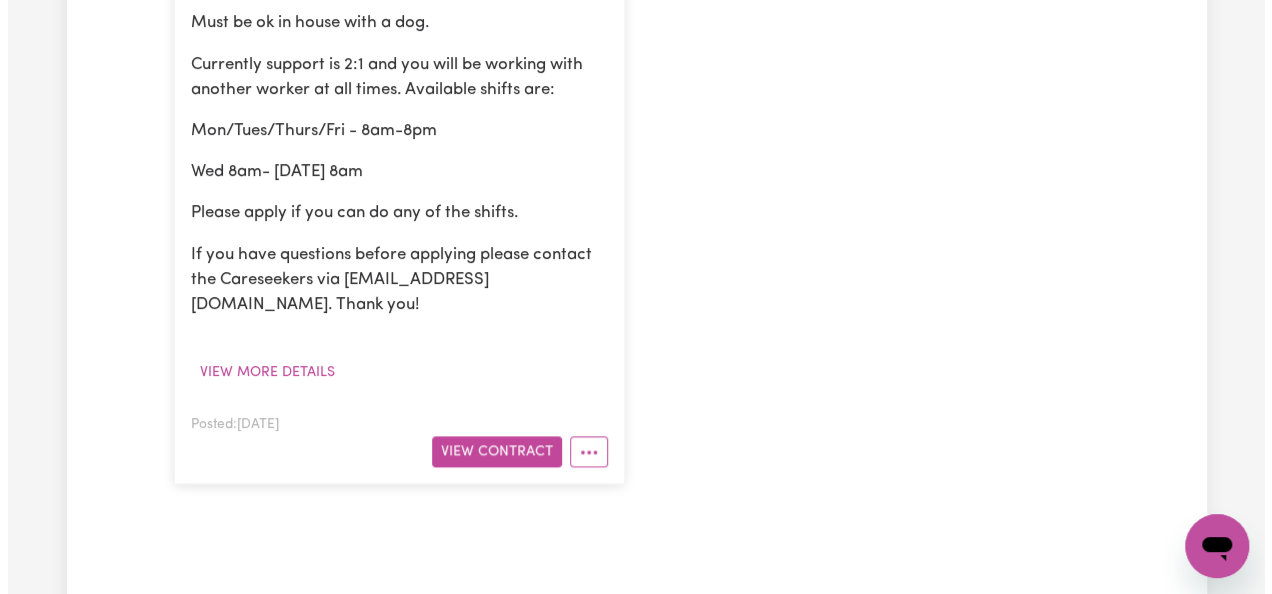 scroll, scrollTop: 1154, scrollLeft: 0, axis: vertical 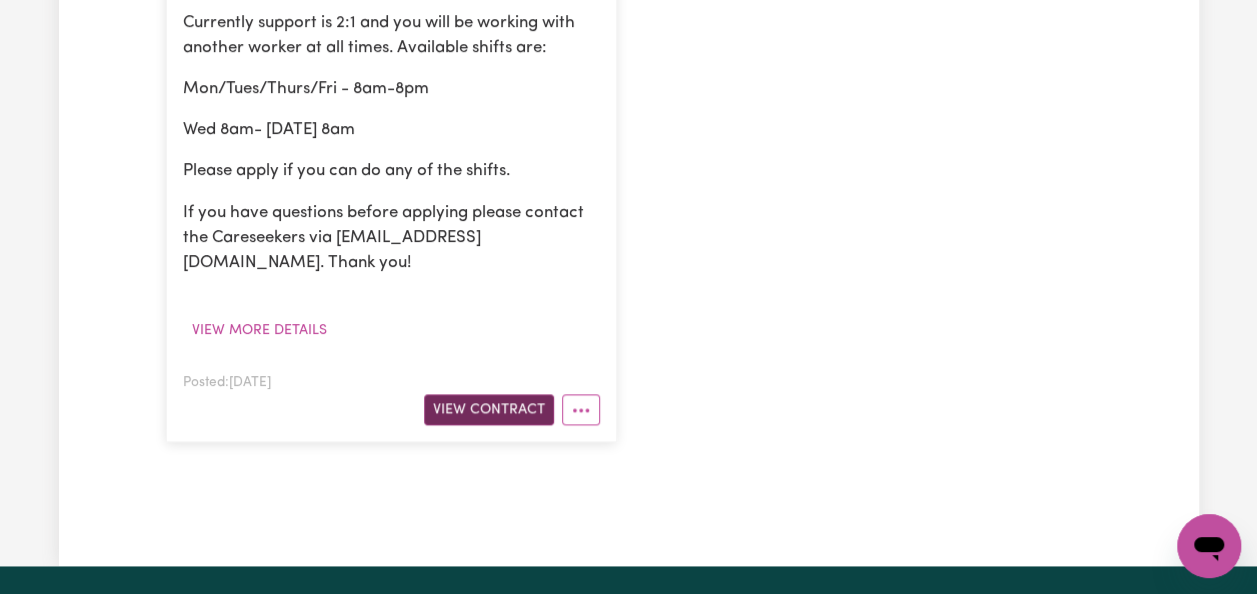 click on "View Contract" at bounding box center [489, 409] 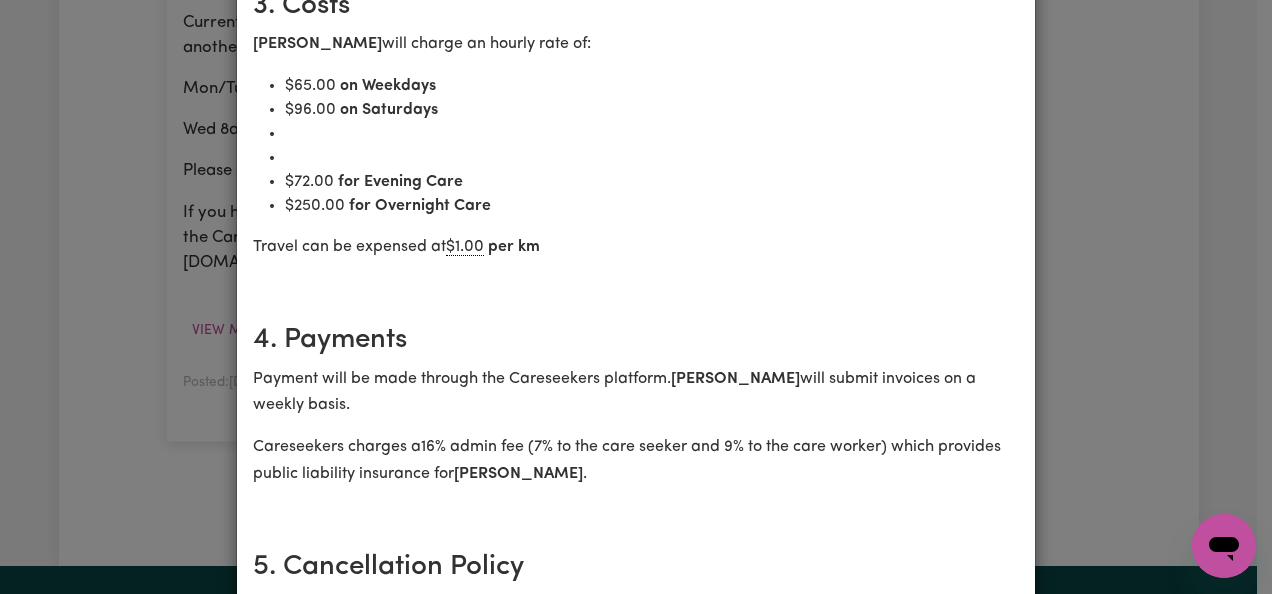 scroll, scrollTop: 938, scrollLeft: 0, axis: vertical 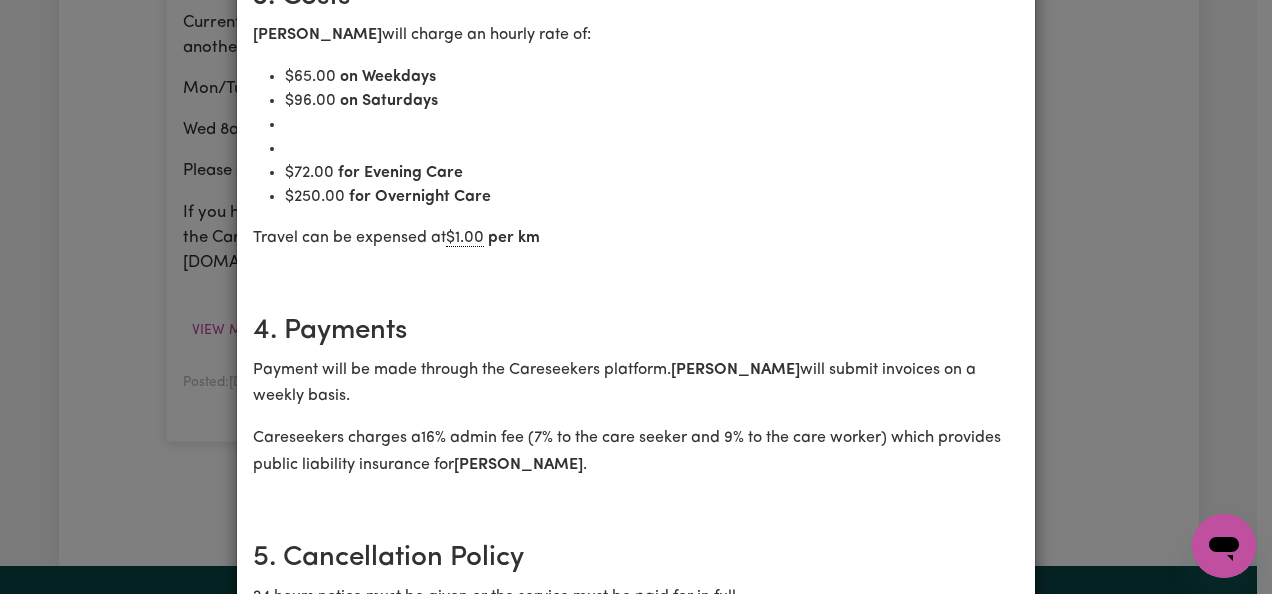 click on "[DEMOGRAPHIC_DATA] support worker urgently needed - long shifts at [GEOGRAPHIC_DATA][PERSON_NAME], [GEOGRAPHIC_DATA] for Domestic assistance (light duties only) Cooking Meal prep Personal care Social companionship Continence management Hoists & transfers Errands / Outings Community access [DEMOGRAPHIC_DATA] terms Care Worker:    [PERSON_NAME]   10365 Care Seeker:    [PERSON_NAME] The following document sets out the details of the service which will be provided by  [PERSON_NAME]  to  [PERSON_NAME] . This contract is governed by the service agreement signed by the participant upon registering with Careseekers. 1. Supports to be provided [PERSON_NAME]  will provide the following supports to  [PERSON_NAME] : Social support, assistance with meal preparation and cooking, assistance with cleaning, assistance with transfers for personal care and community access.  2. When support will be provided Starting [DATE] shifts will be 8am-8pm.
From [DATE], will be [DATE] (8am-8pm), [DATE] (6.30am-8pm), [DATE] 8am-8pm.
[DATE] as a cover.  3. Costs [PERSON_NAME] $" at bounding box center (636, 297) 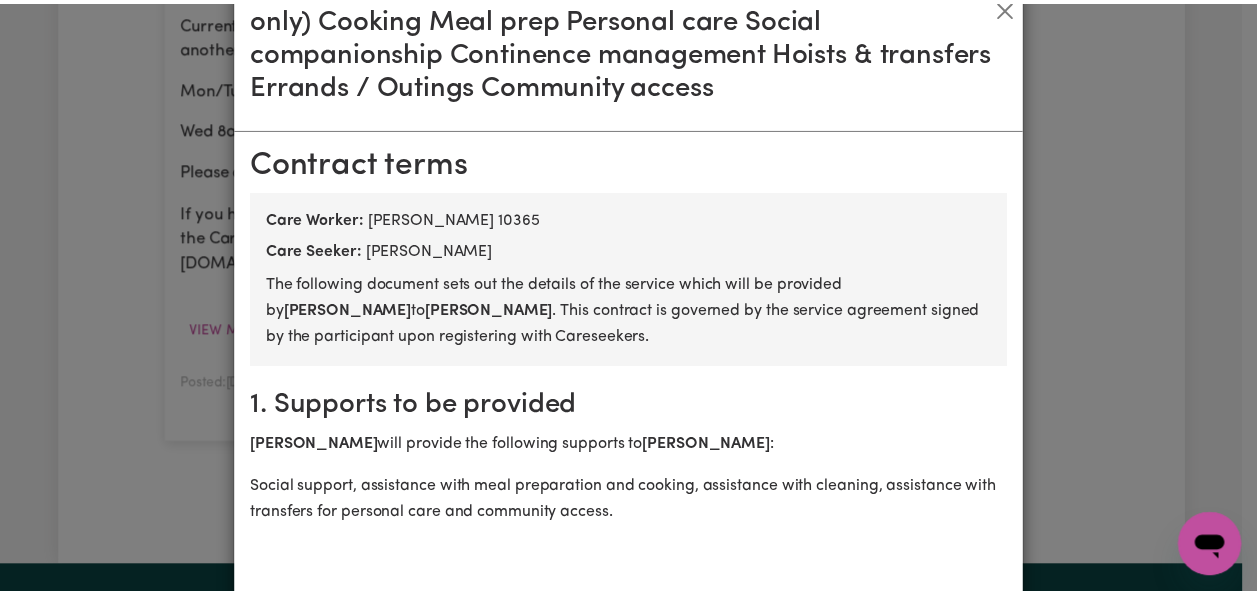 scroll, scrollTop: 0, scrollLeft: 0, axis: both 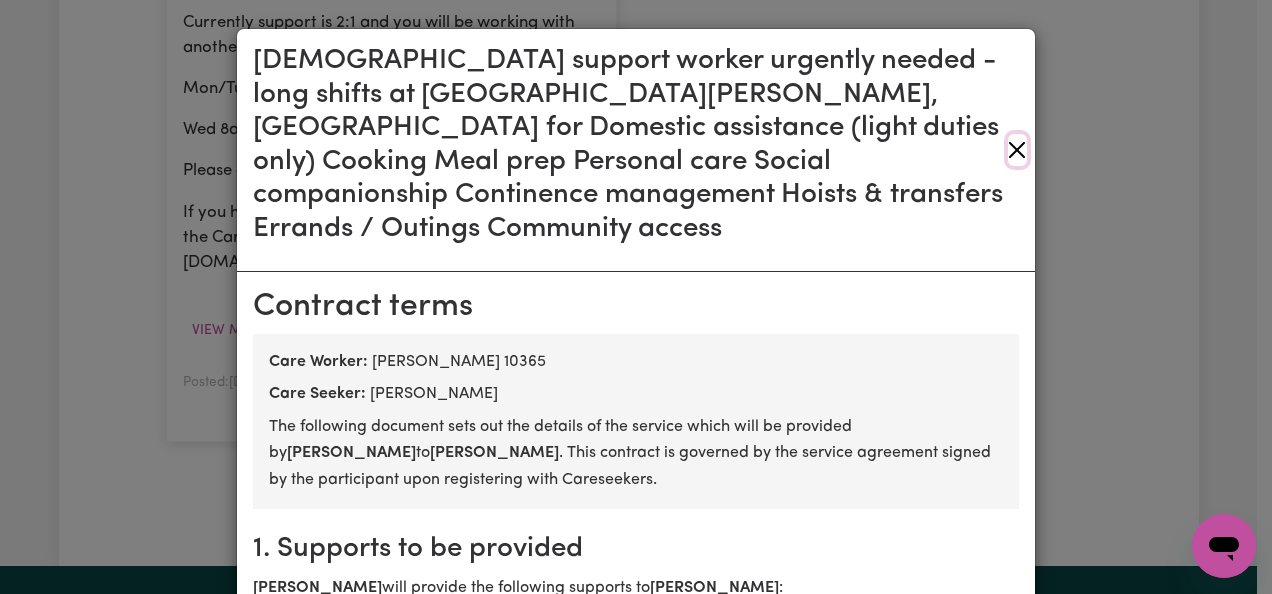 click at bounding box center (1017, 150) 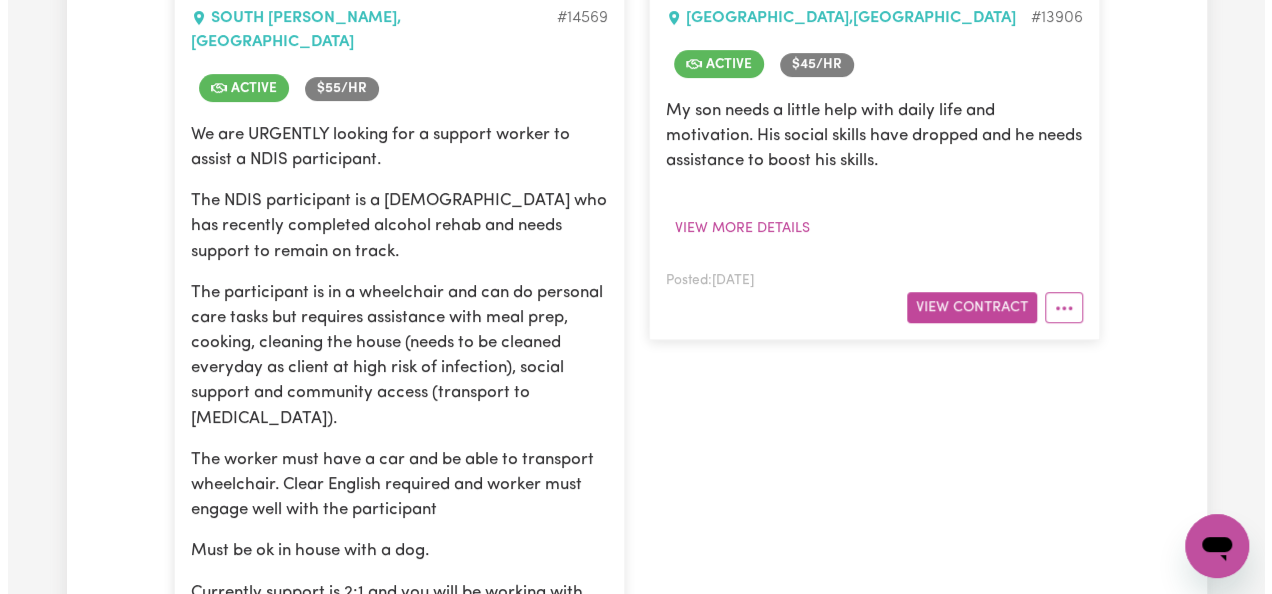 scroll, scrollTop: 593, scrollLeft: 0, axis: vertical 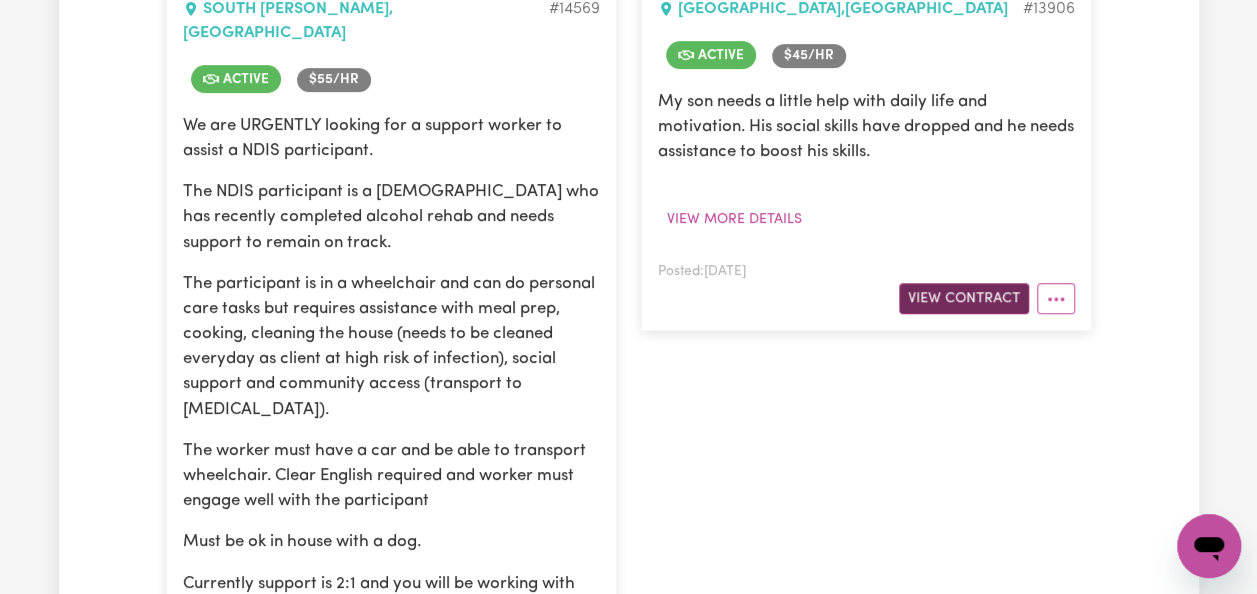 click on "View Contract" at bounding box center (964, 298) 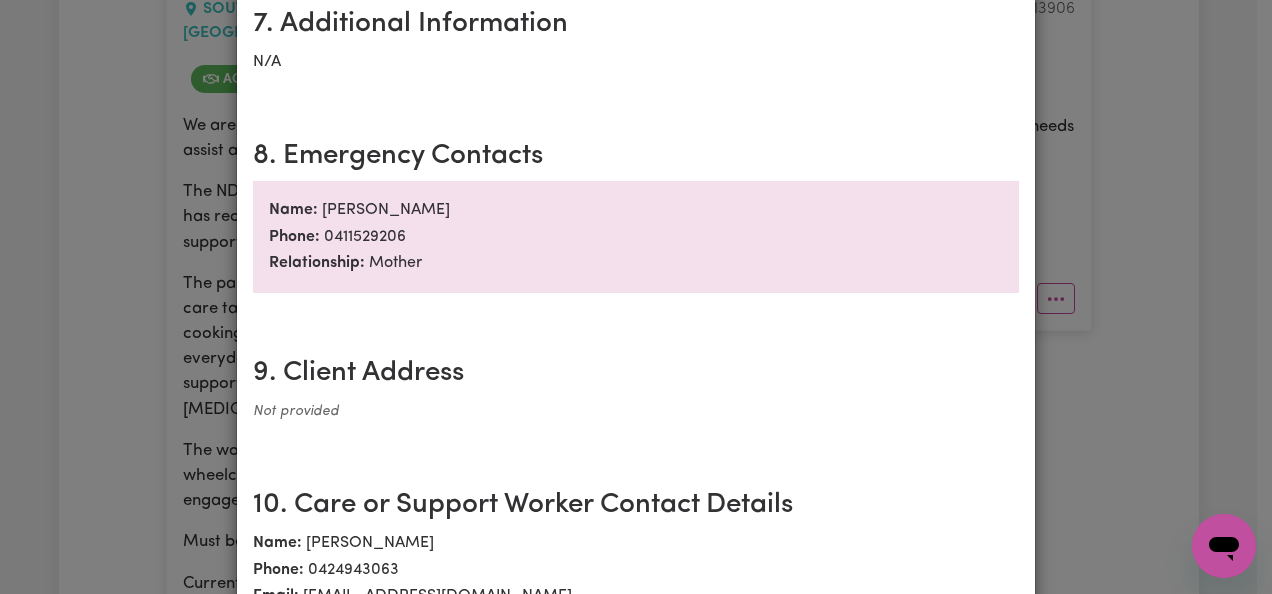 scroll, scrollTop: 1688, scrollLeft: 0, axis: vertical 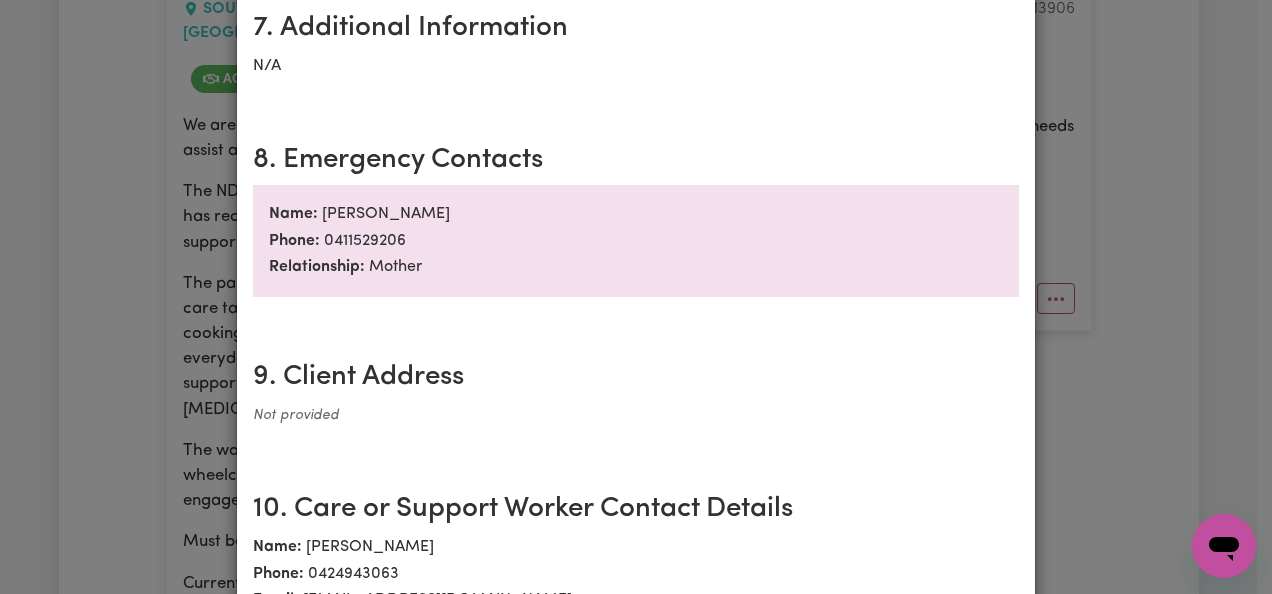 type on "x" 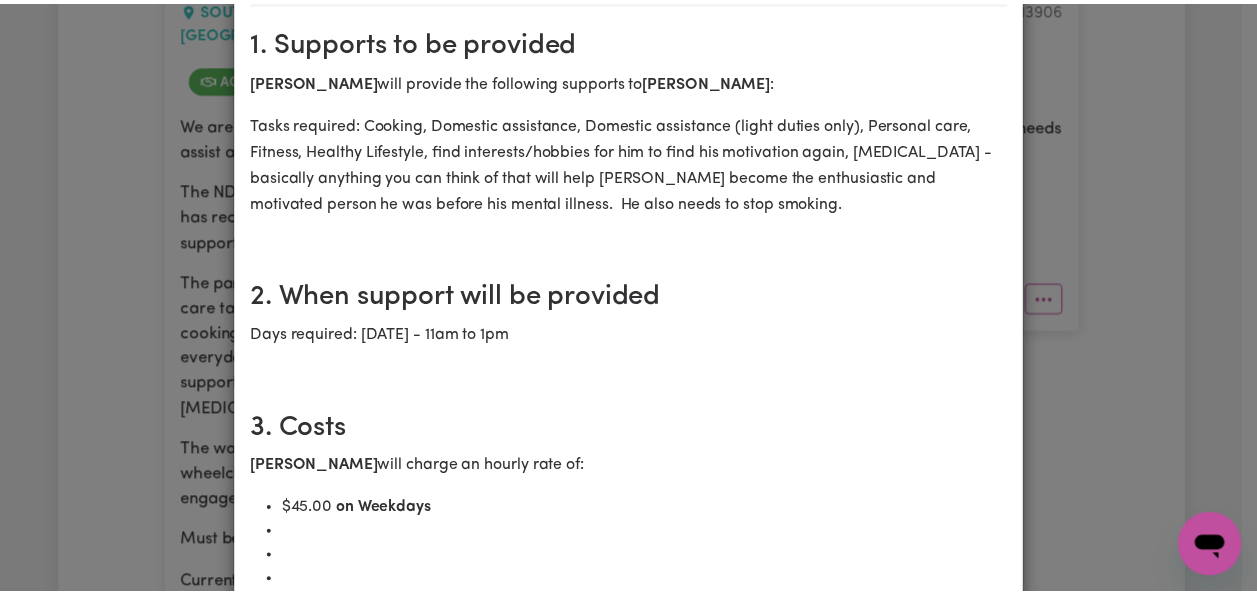 scroll, scrollTop: 0, scrollLeft: 0, axis: both 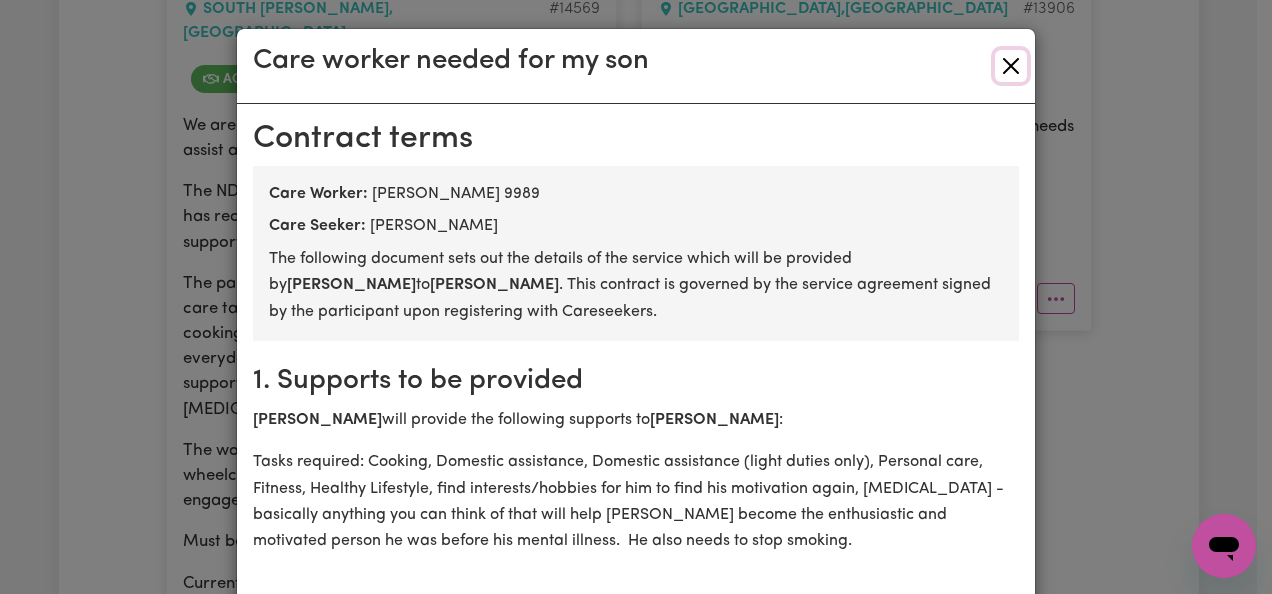 click at bounding box center [1011, 66] 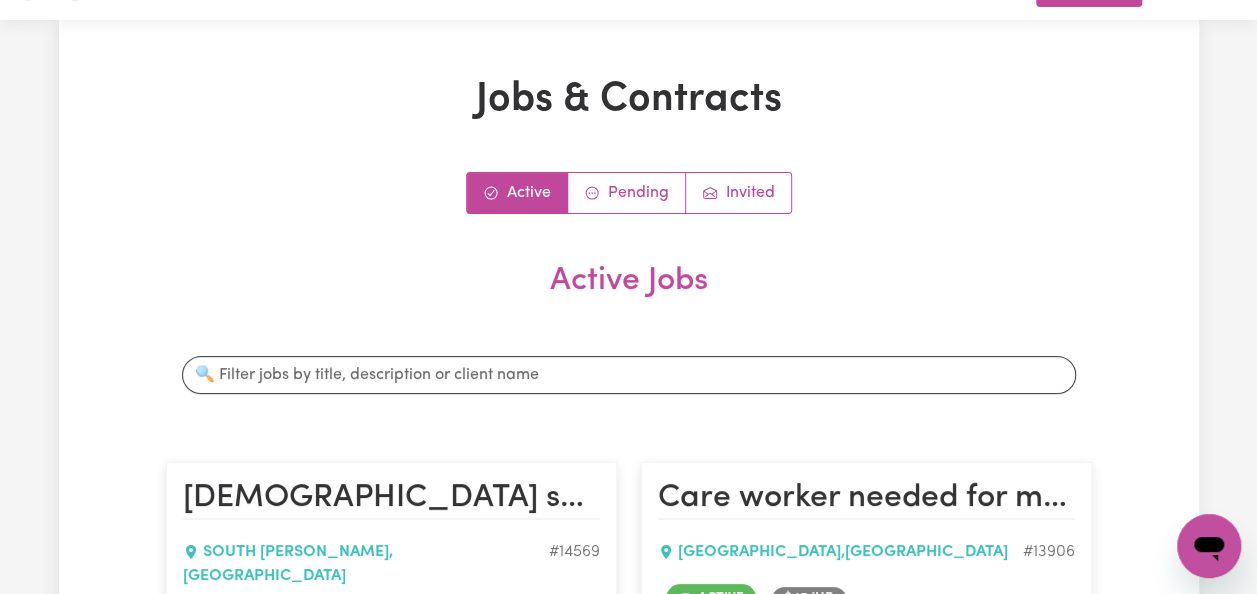 scroll, scrollTop: 0, scrollLeft: 0, axis: both 